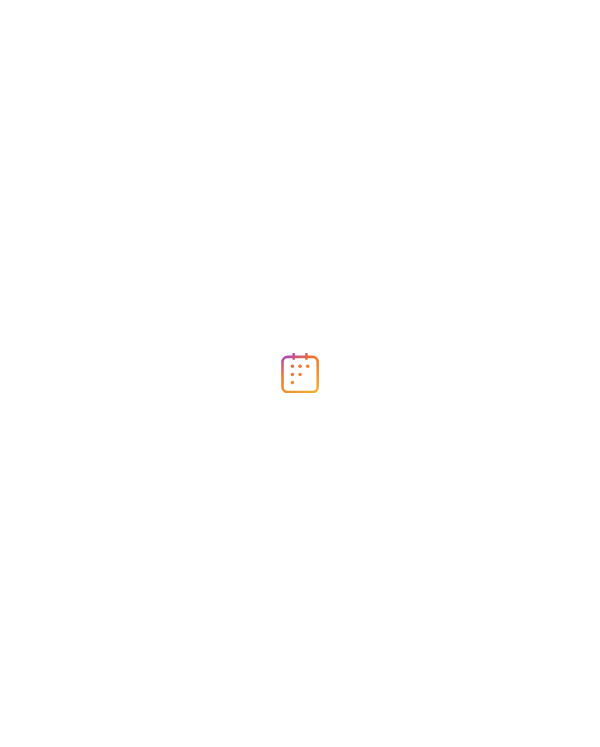 scroll, scrollTop: 0, scrollLeft: 0, axis: both 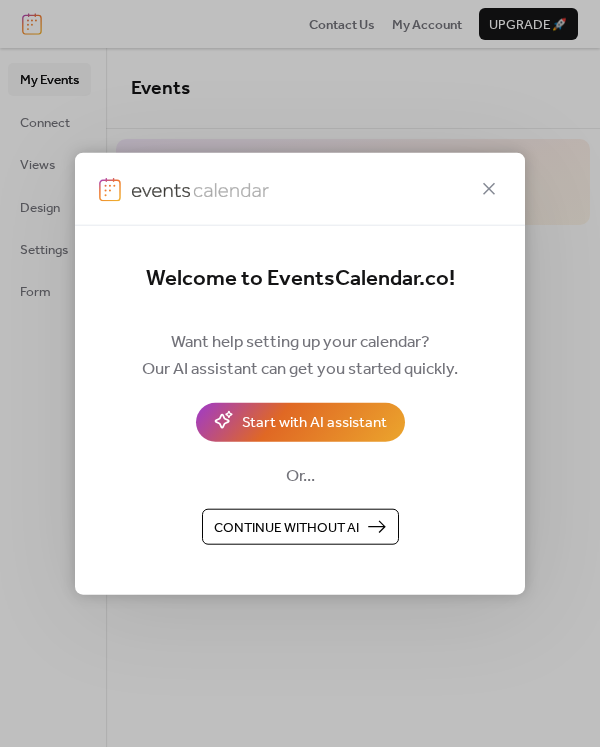 click on "Continue without AI" at bounding box center (286, 527) 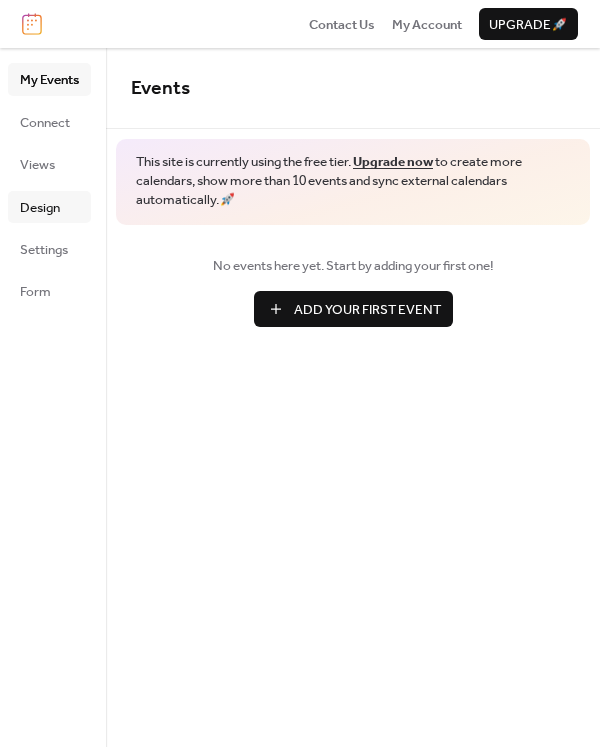 click on "Design" at bounding box center [40, 208] 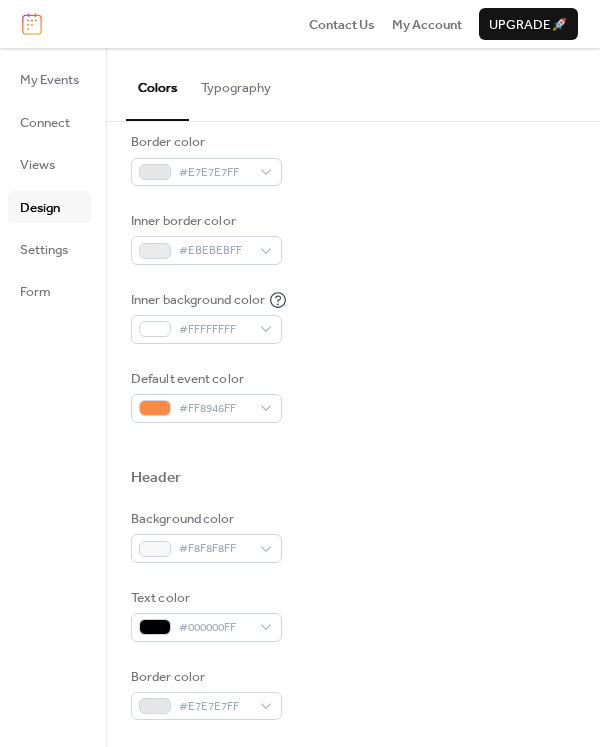 scroll, scrollTop: 327, scrollLeft: 0, axis: vertical 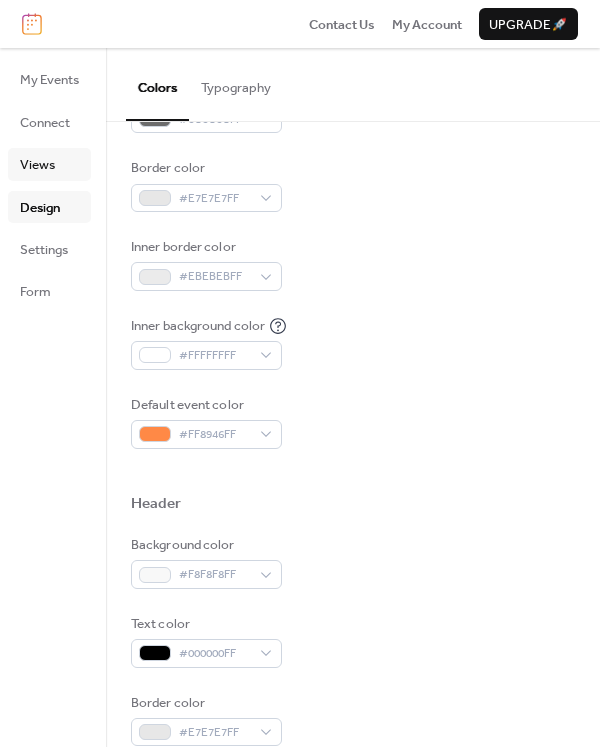 click on "Views" at bounding box center (37, 165) 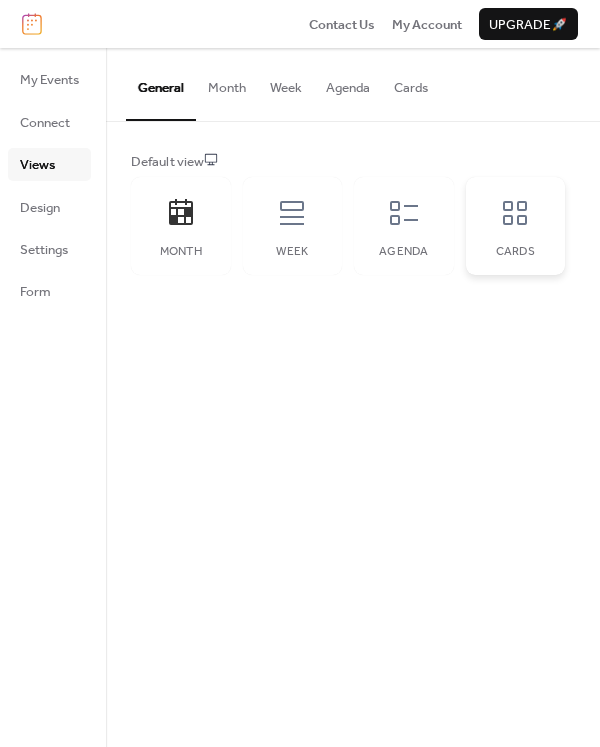 click 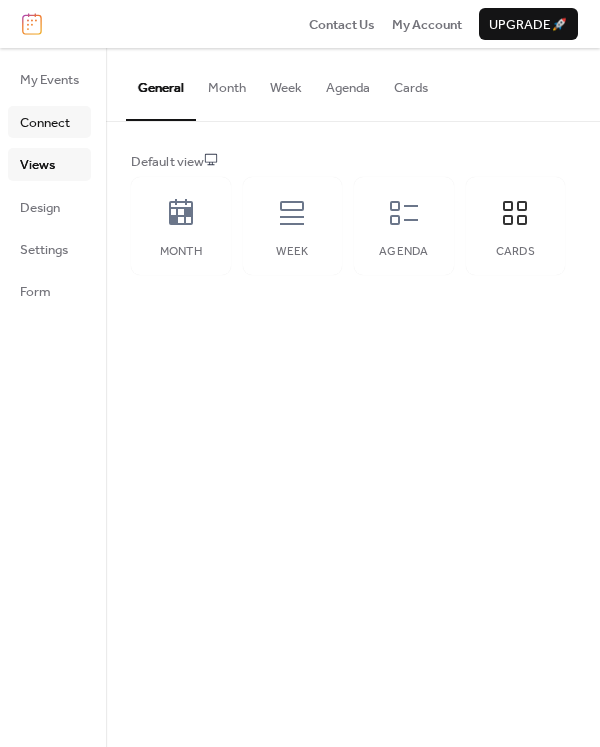 click on "Connect" at bounding box center [45, 123] 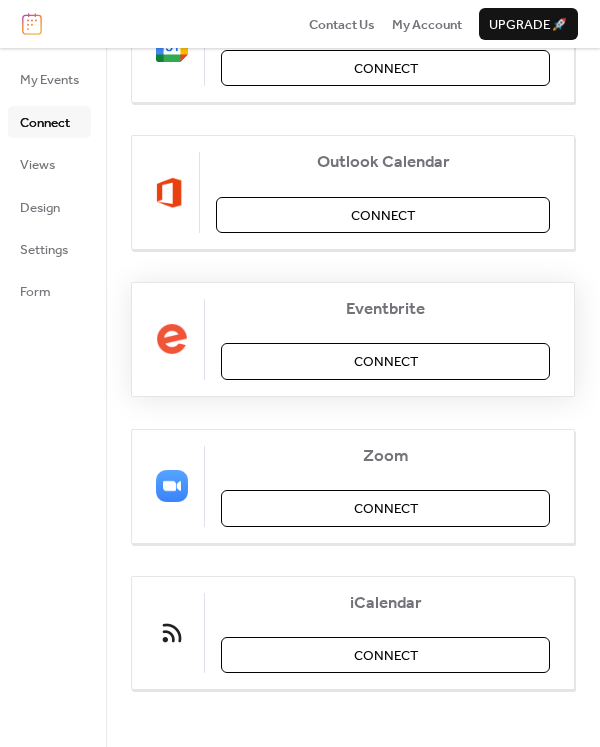 scroll, scrollTop: 329, scrollLeft: 0, axis: vertical 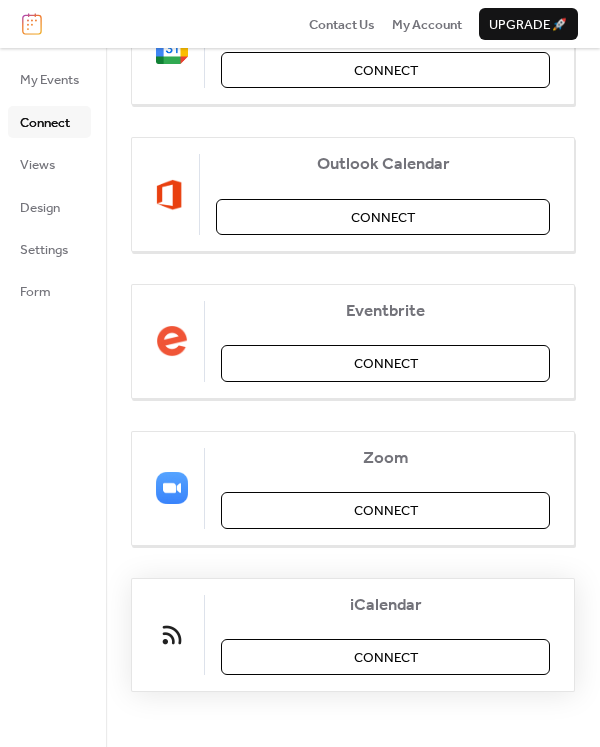 click on "Connect" at bounding box center [386, 658] 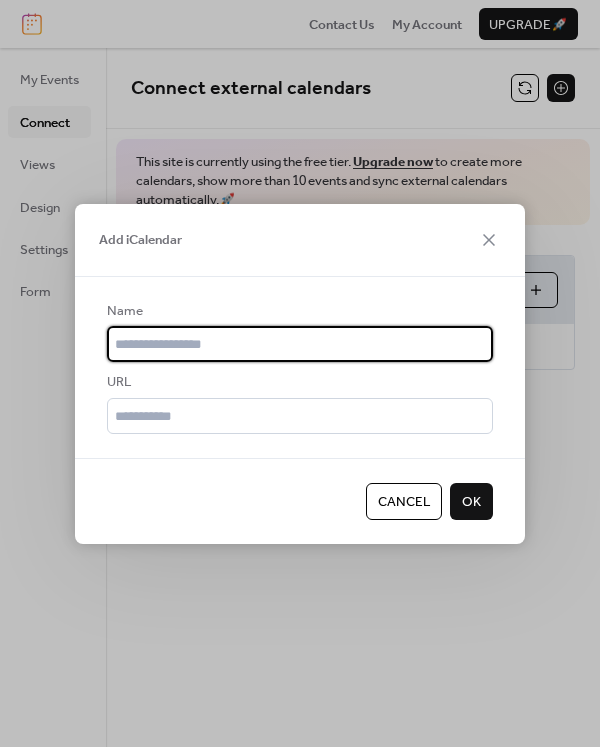 scroll, scrollTop: 0, scrollLeft: 0, axis: both 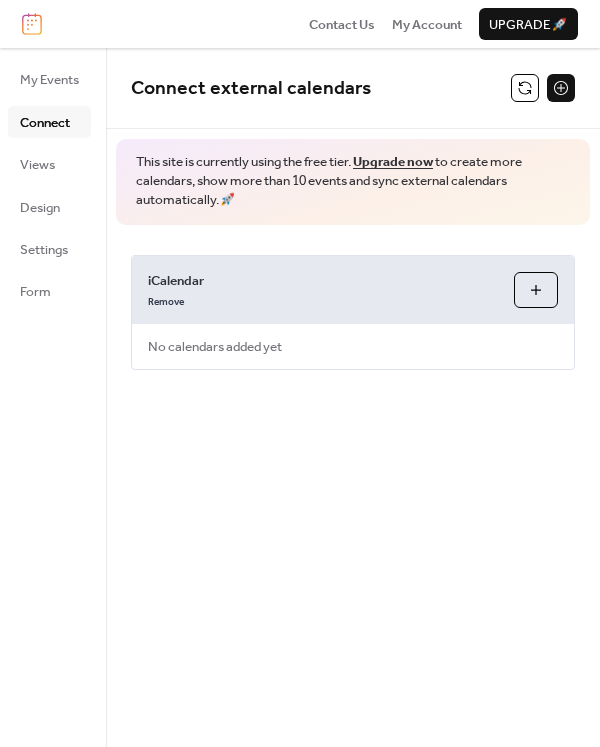 click on "Remove" at bounding box center (323, 300) 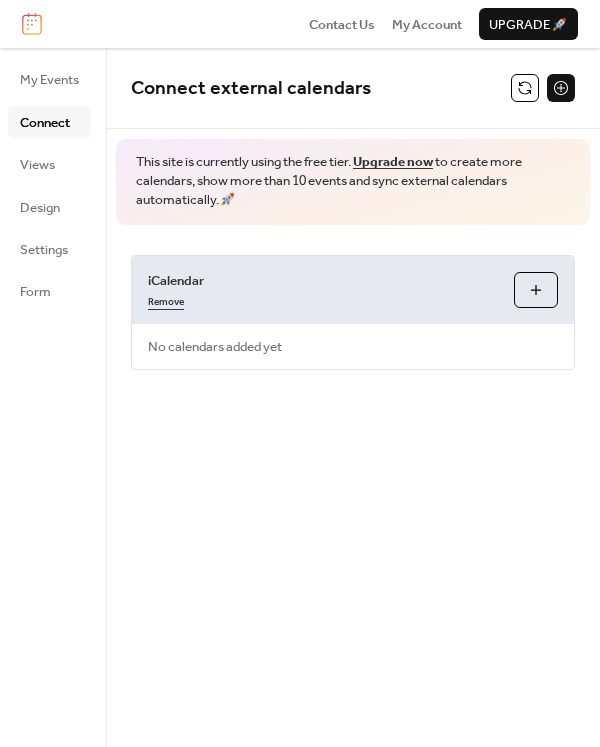 click on "Remove" at bounding box center [166, 300] 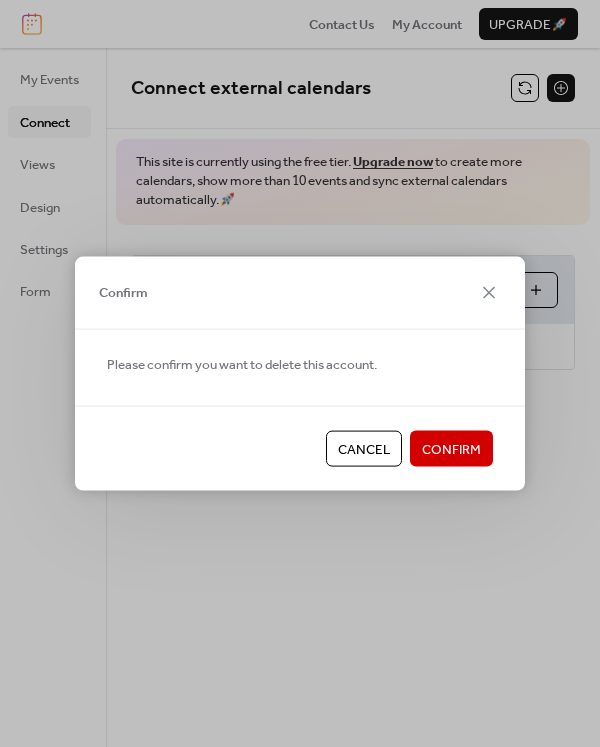 click on "Confirm" at bounding box center (451, 450) 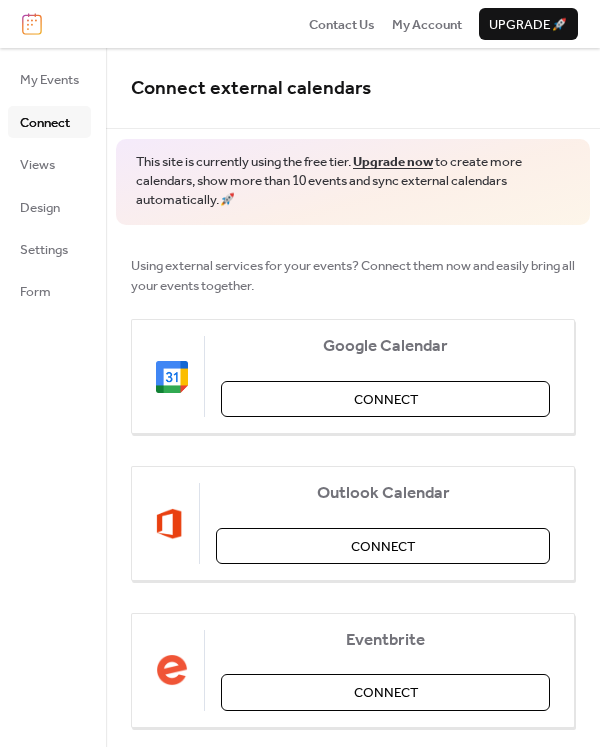 scroll, scrollTop: 0, scrollLeft: 0, axis: both 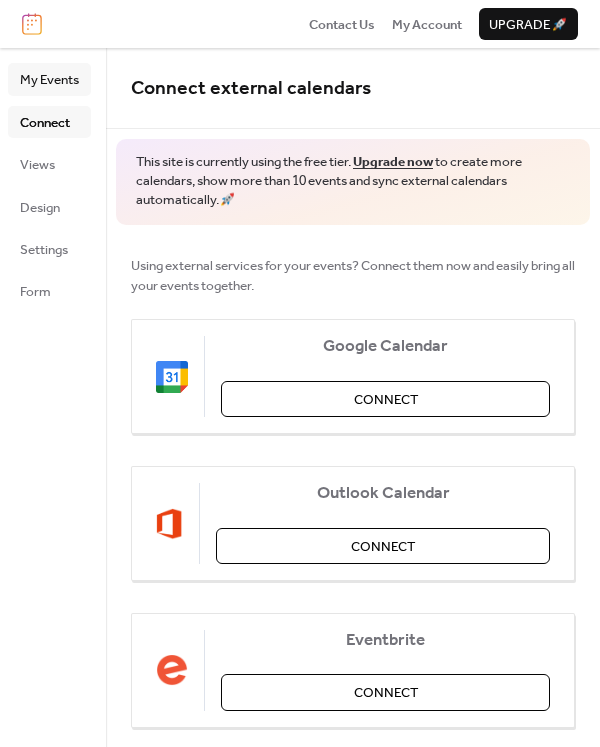 click on "My Events" at bounding box center [49, 80] 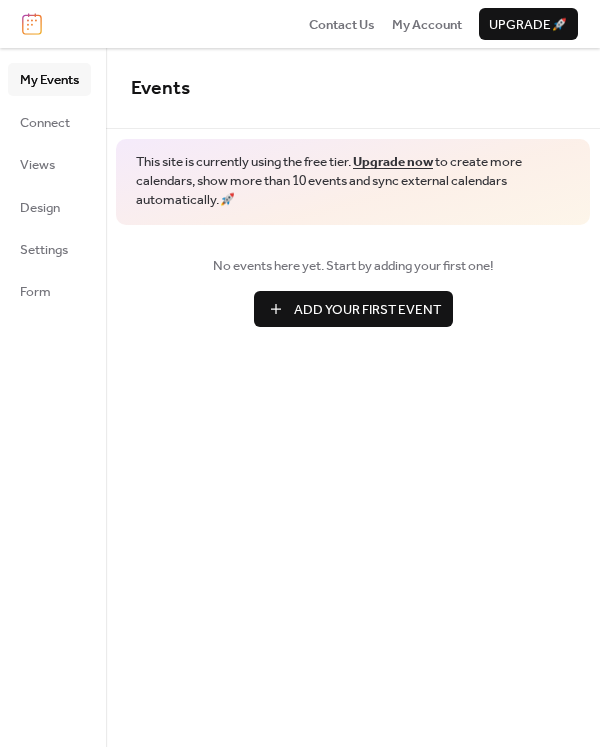 click on "Add Your First Event" at bounding box center [367, 310] 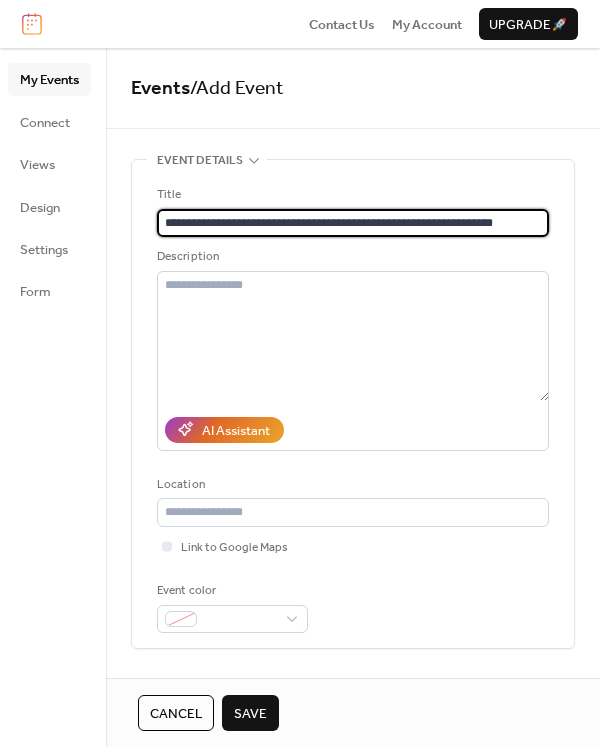 click on "**********" at bounding box center [353, 223] 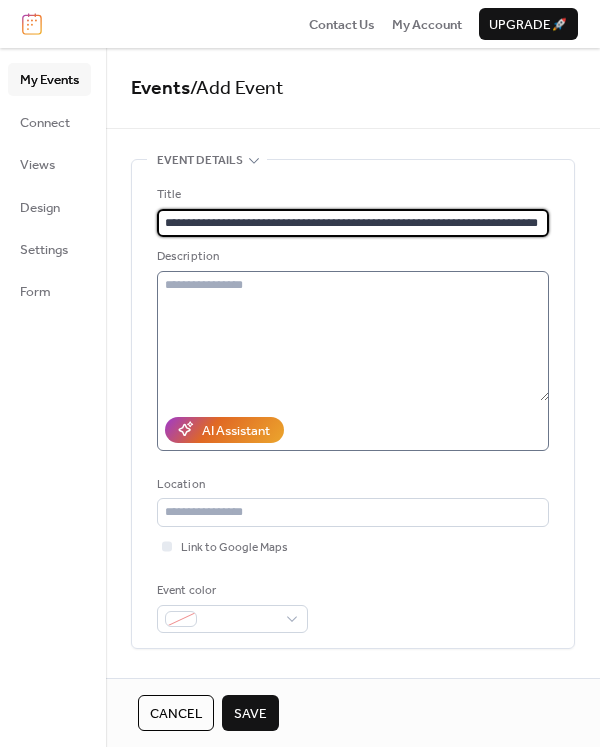 type on "**********" 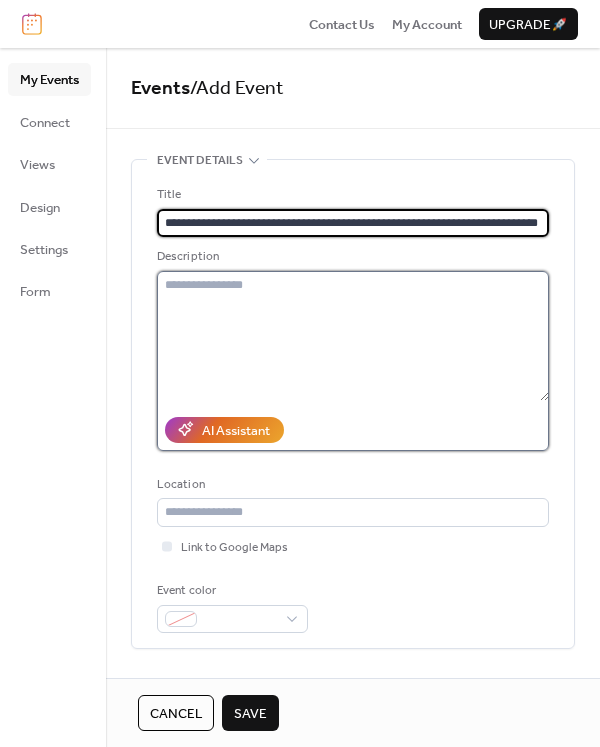 click at bounding box center (353, 336) 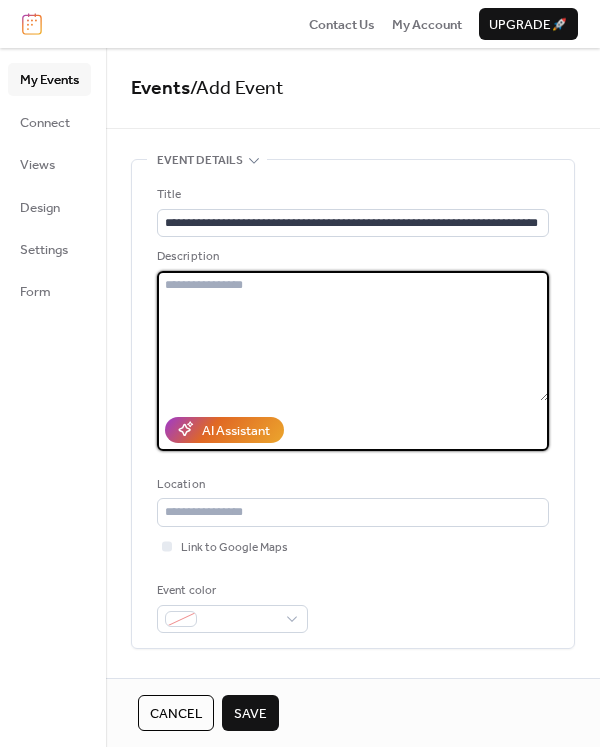 click at bounding box center (353, 336) 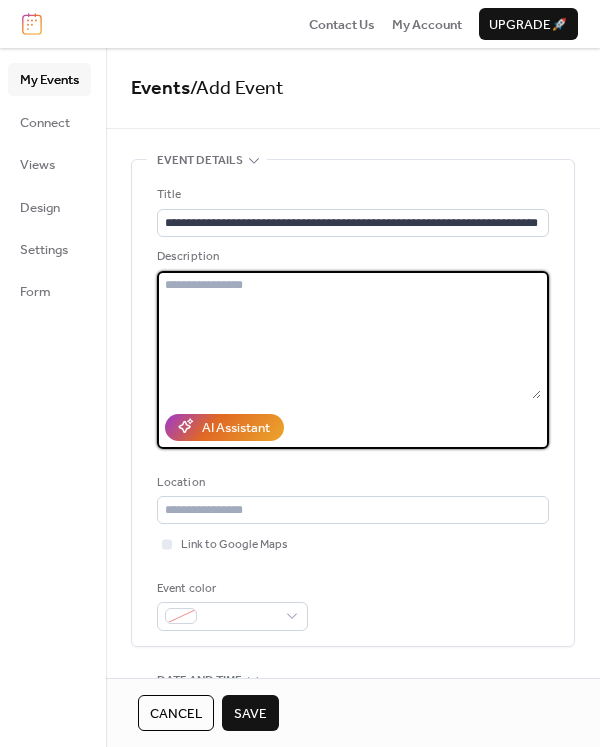 paste on "**********" 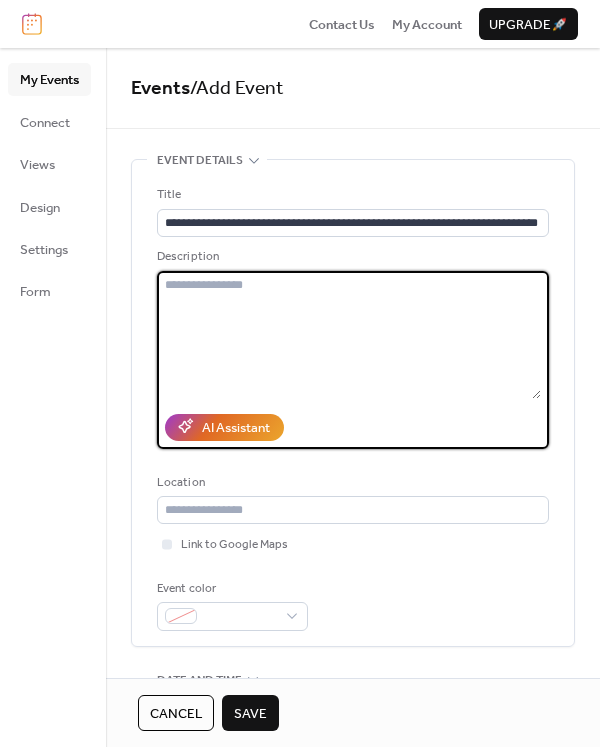 type on "**********" 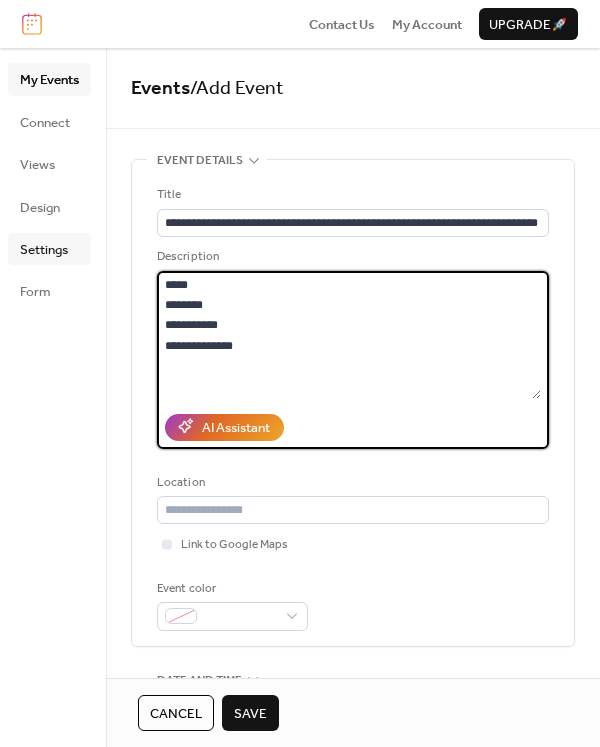 drag, startPoint x: 241, startPoint y: 341, endPoint x: 84, endPoint y: 243, distance: 185.07565 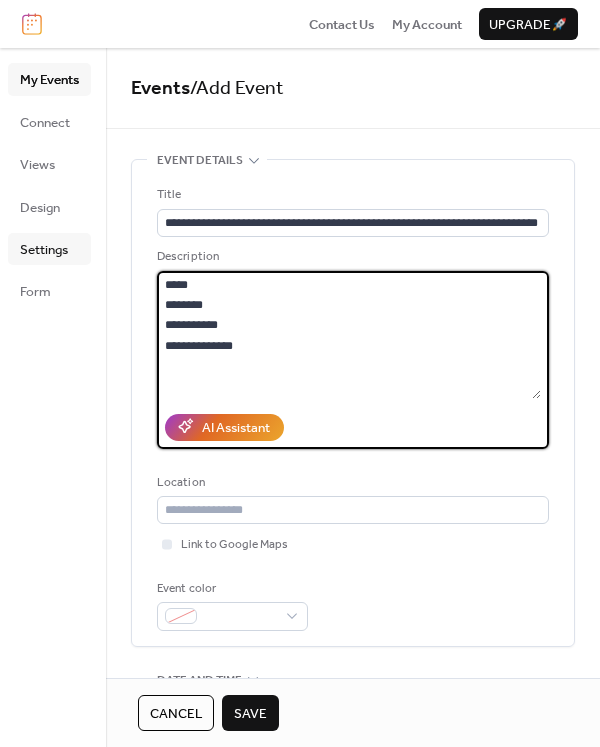 click on "**********" at bounding box center (300, 397) 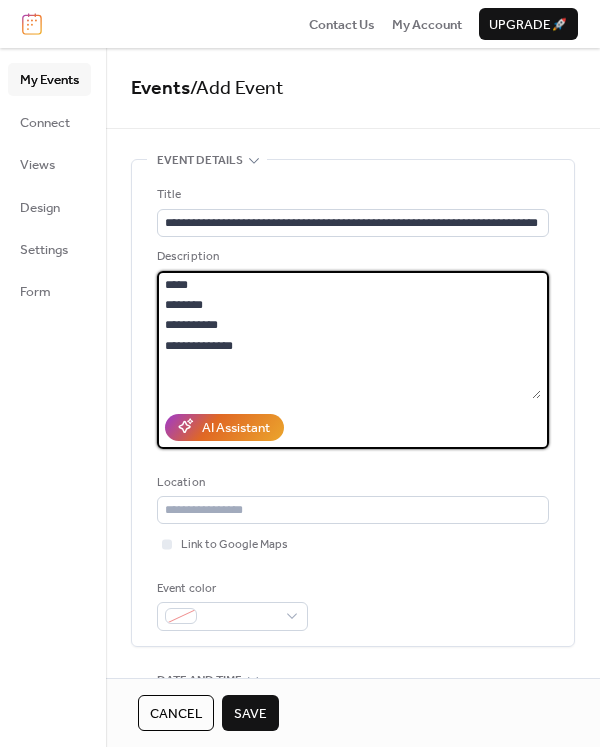 drag, startPoint x: 225, startPoint y: 372, endPoint x: 151, endPoint y: 253, distance: 140.13208 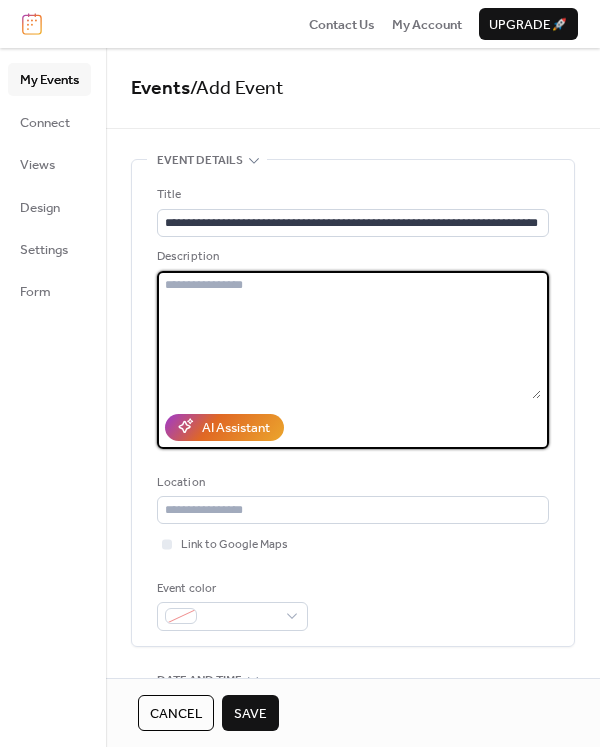 click at bounding box center (349, 335) 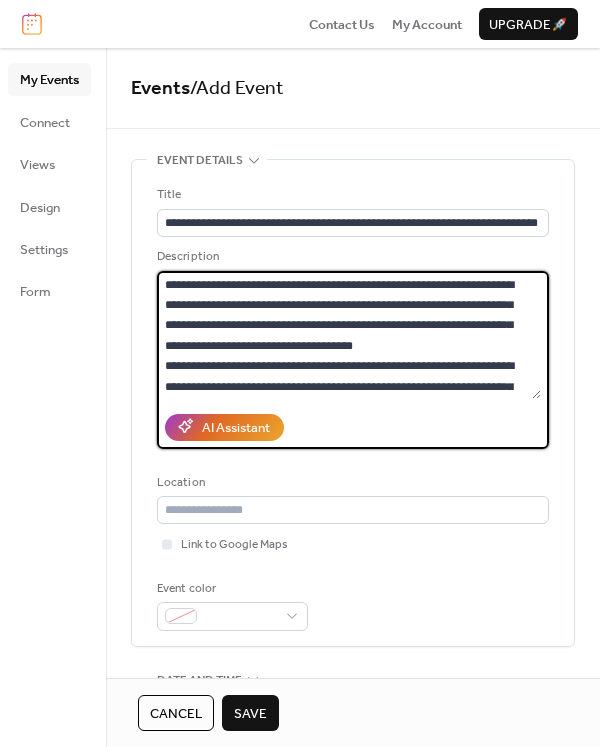 scroll, scrollTop: 320, scrollLeft: 0, axis: vertical 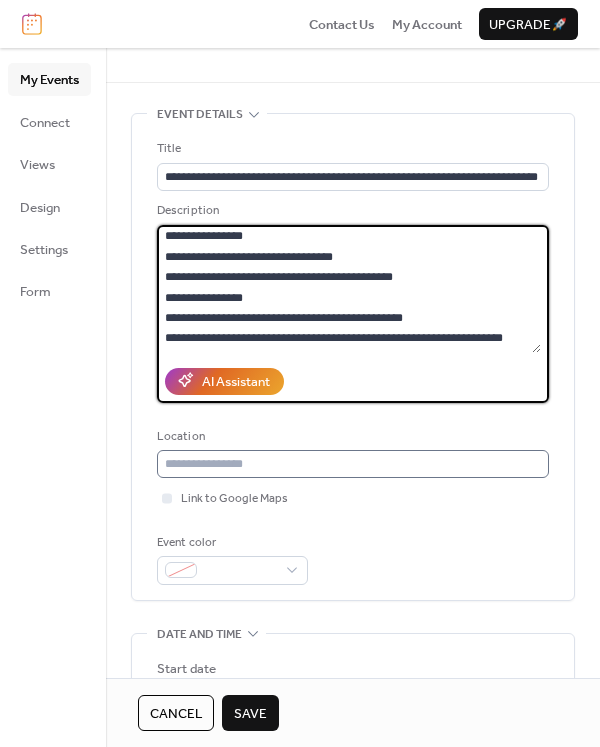 type on "**********" 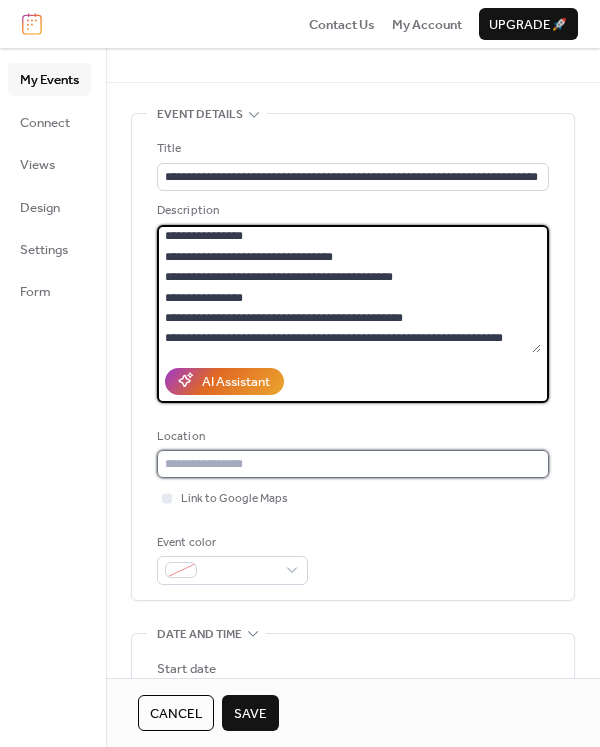 click at bounding box center [353, 464] 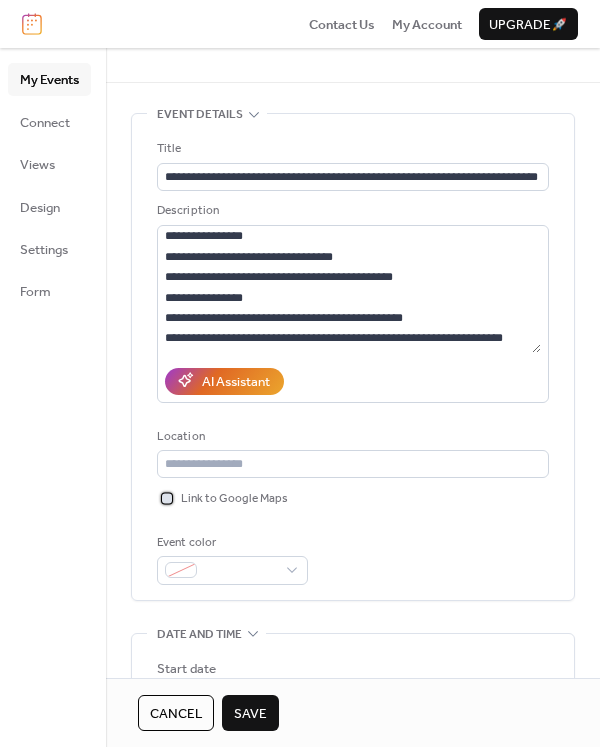 click at bounding box center [167, 498] 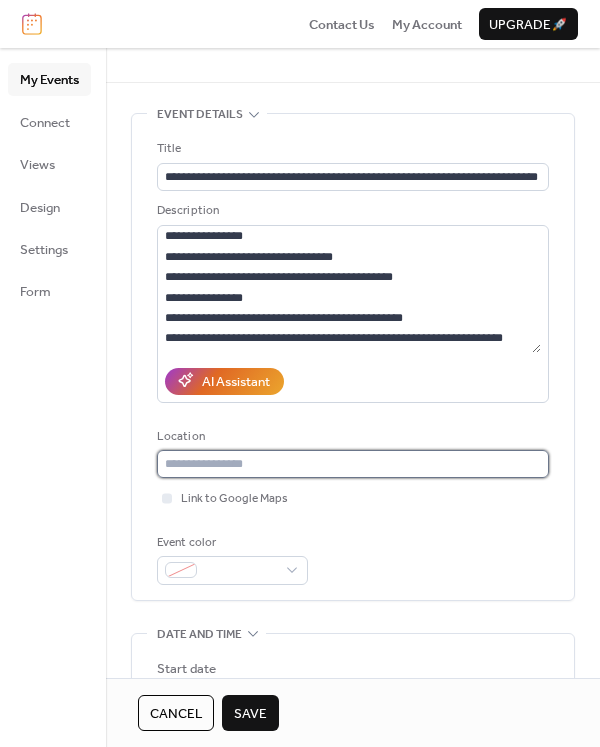click at bounding box center [353, 464] 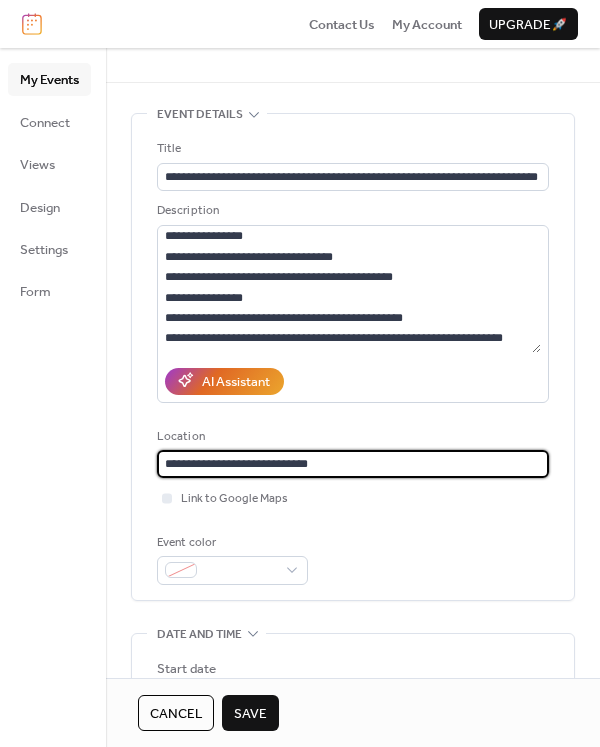 type on "**********" 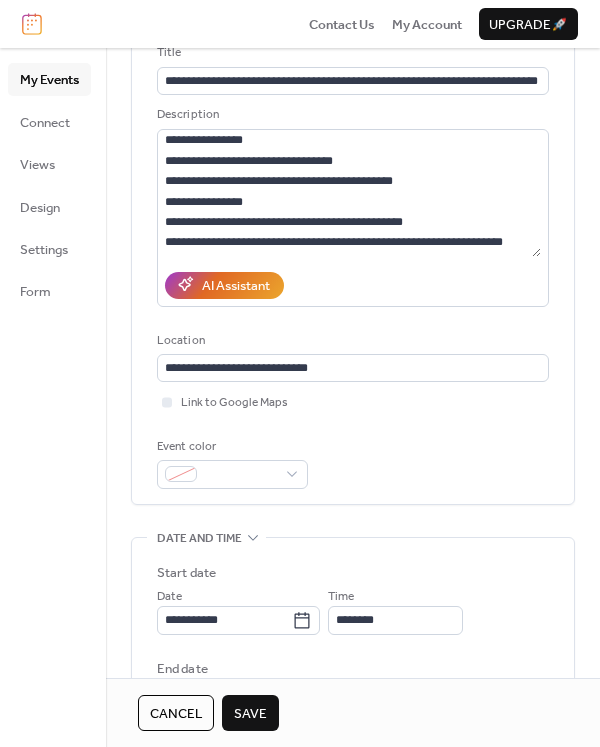 scroll, scrollTop: 161, scrollLeft: 0, axis: vertical 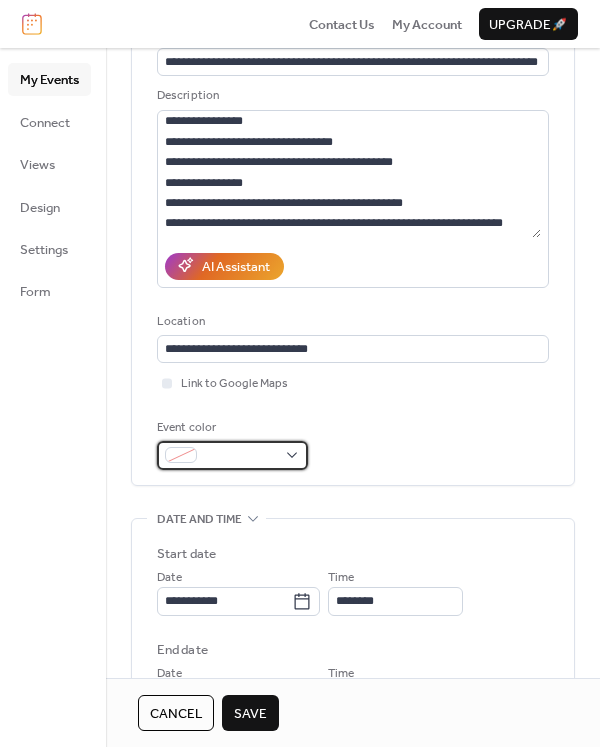 click at bounding box center (232, 455) 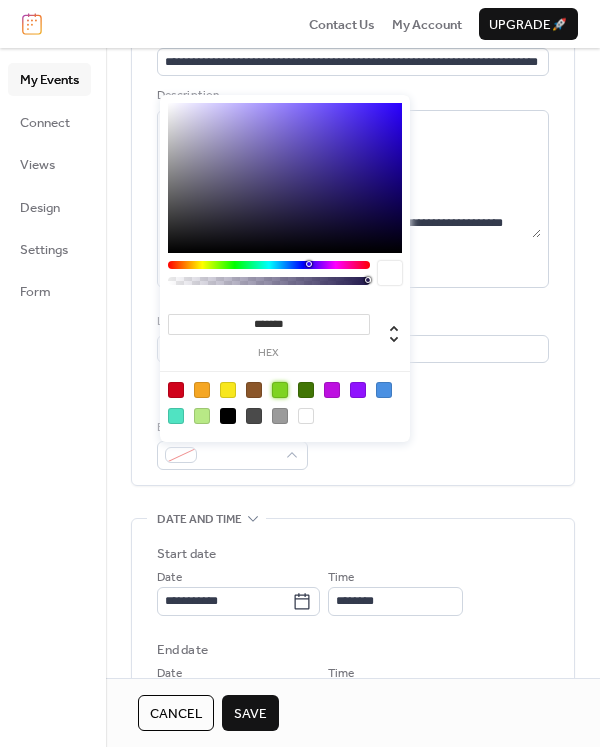 click at bounding box center (280, 390) 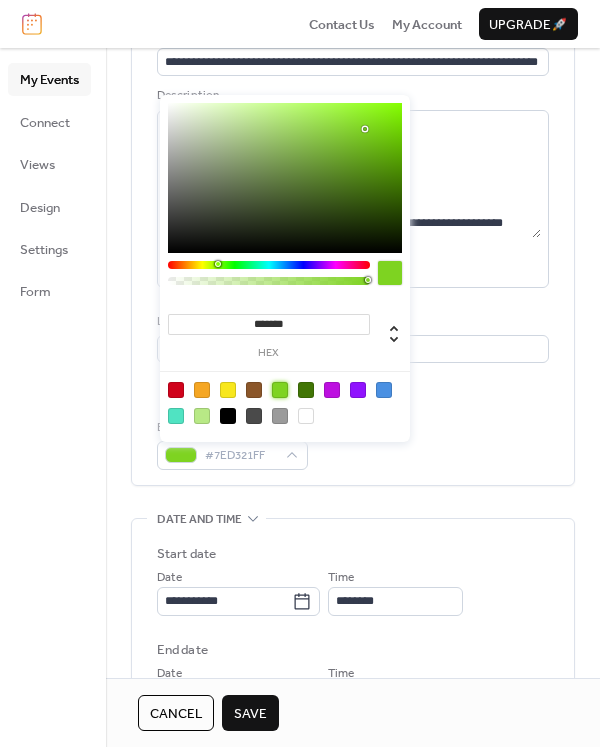 click on "Event color #7ED321FF" at bounding box center [353, 444] 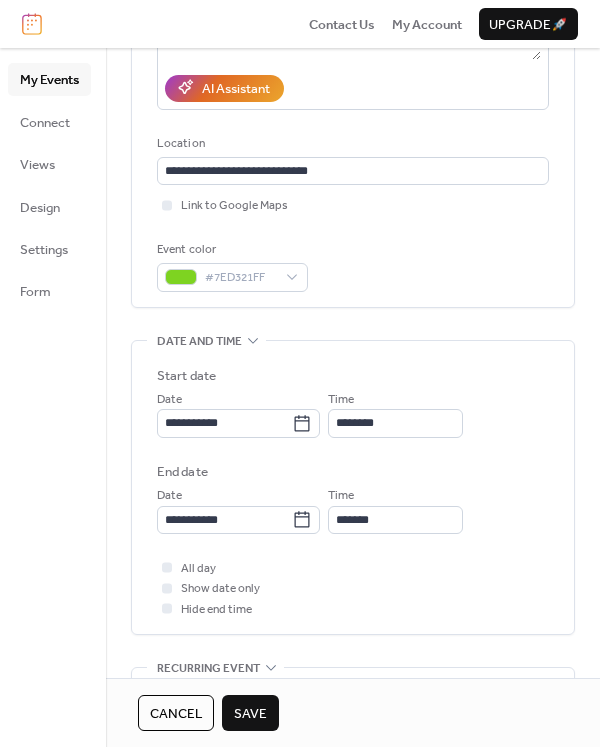 scroll, scrollTop: 340, scrollLeft: 0, axis: vertical 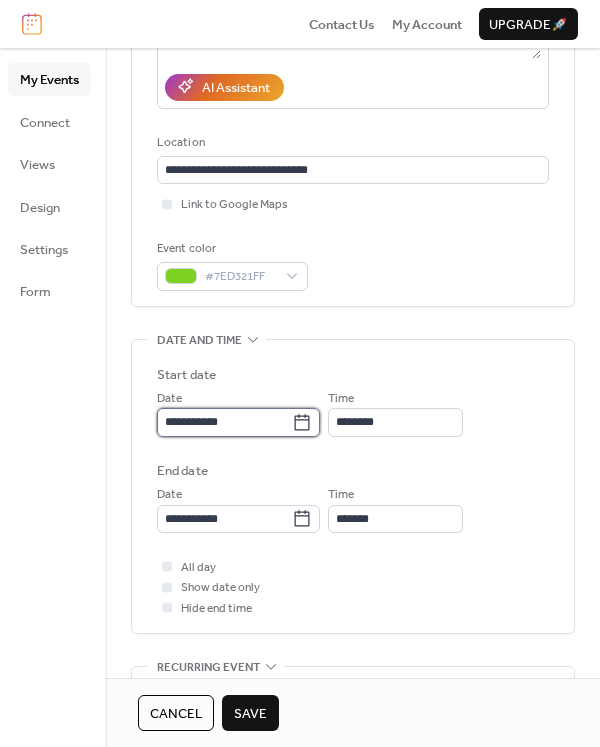 click on "**********" at bounding box center [224, 422] 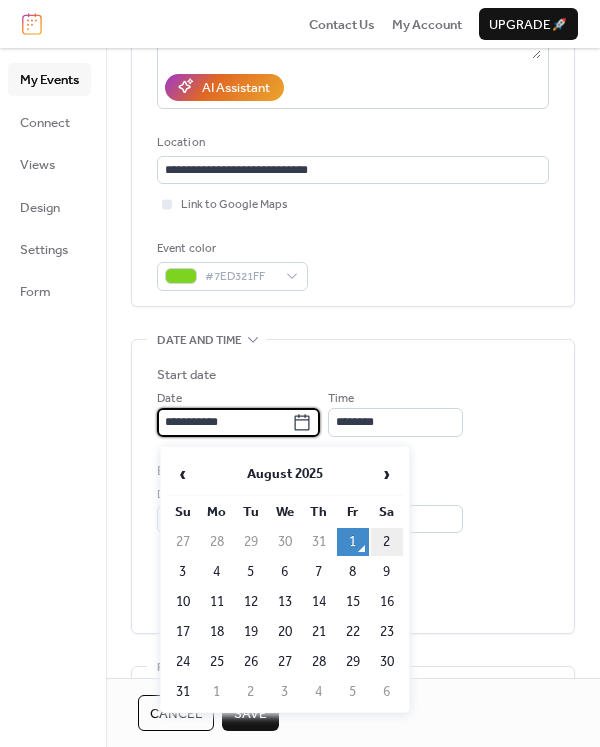 click on "2" at bounding box center (387, 542) 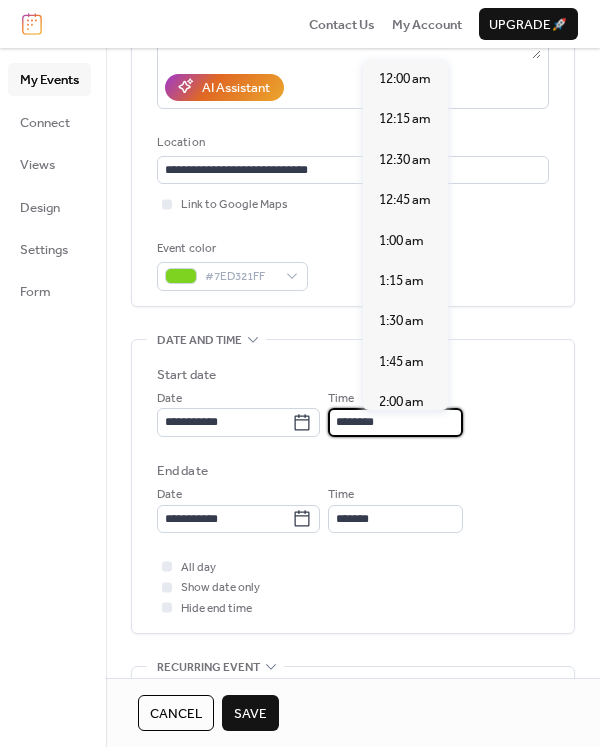 scroll, scrollTop: 1920, scrollLeft: 0, axis: vertical 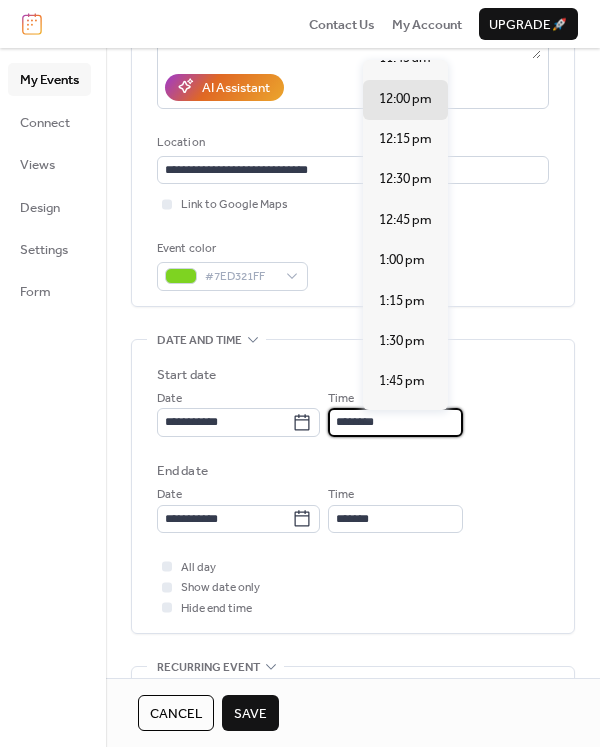 click on "********" at bounding box center [395, 422] 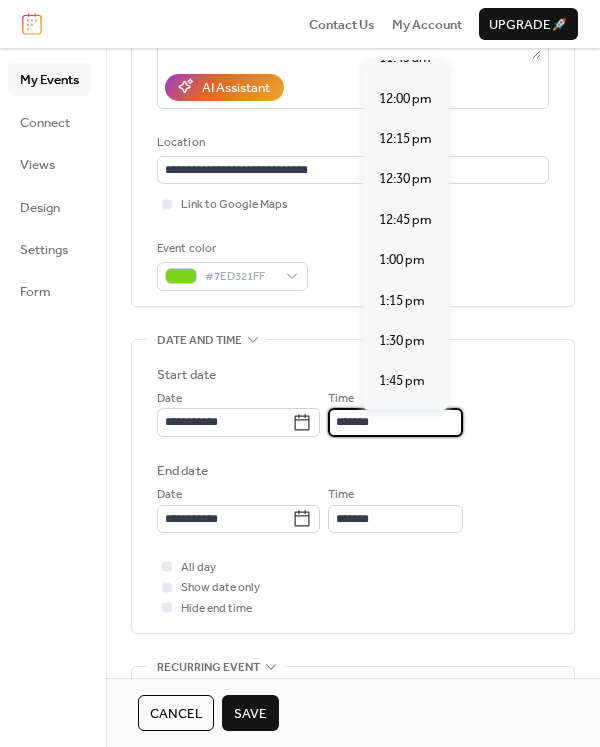 scroll, scrollTop: 3040, scrollLeft: 0, axis: vertical 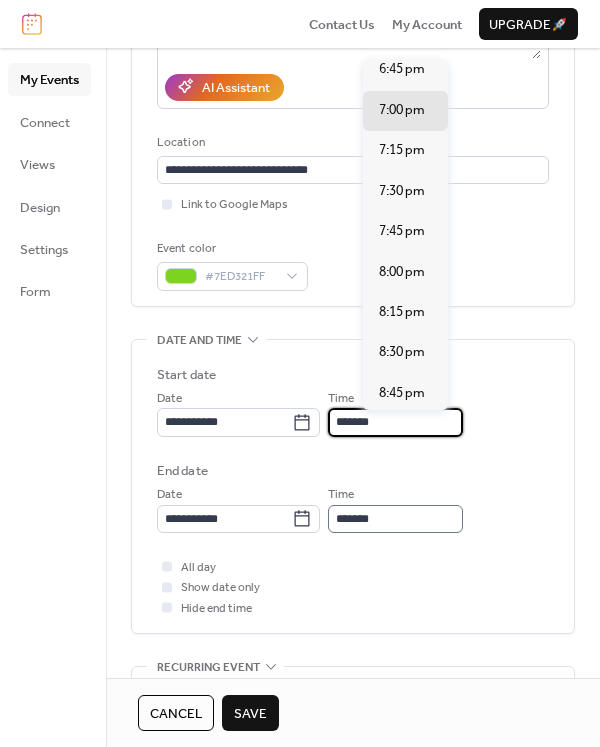 type on "*******" 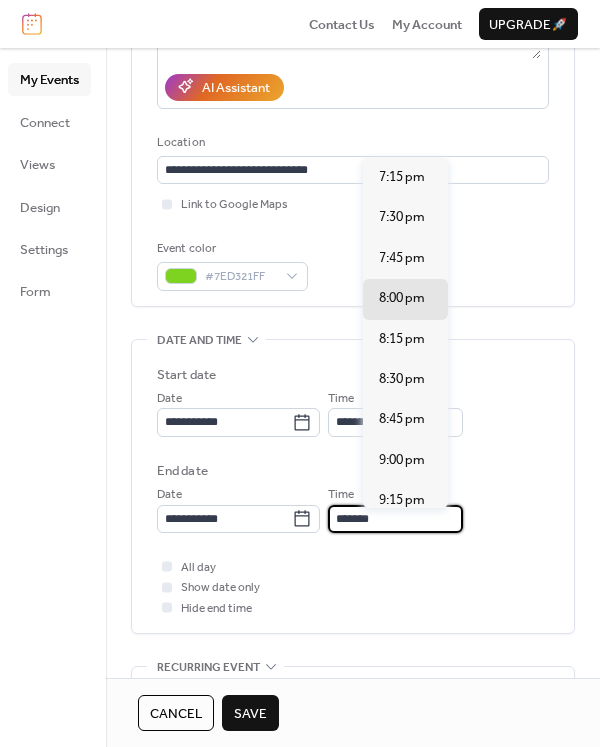 click on "*******" at bounding box center [395, 519] 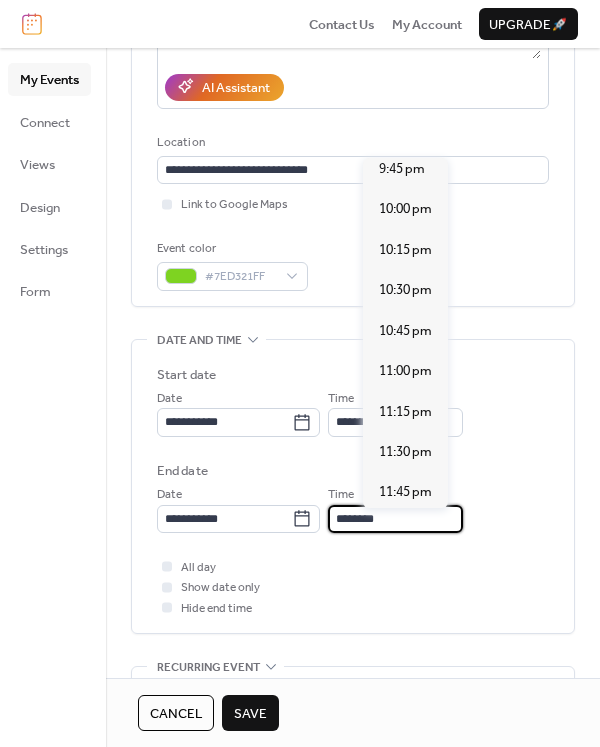 scroll, scrollTop: 410, scrollLeft: 0, axis: vertical 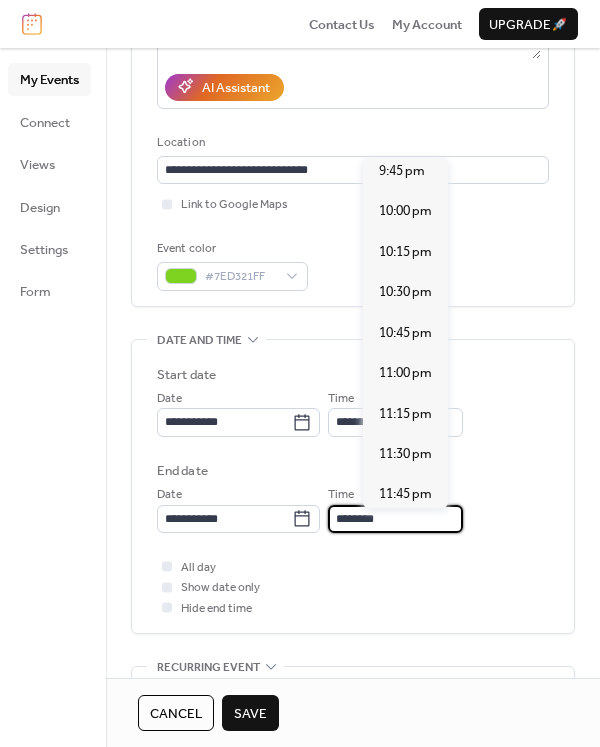 drag, startPoint x: 422, startPoint y: 528, endPoint x: 403, endPoint y: 524, distance: 19.416489 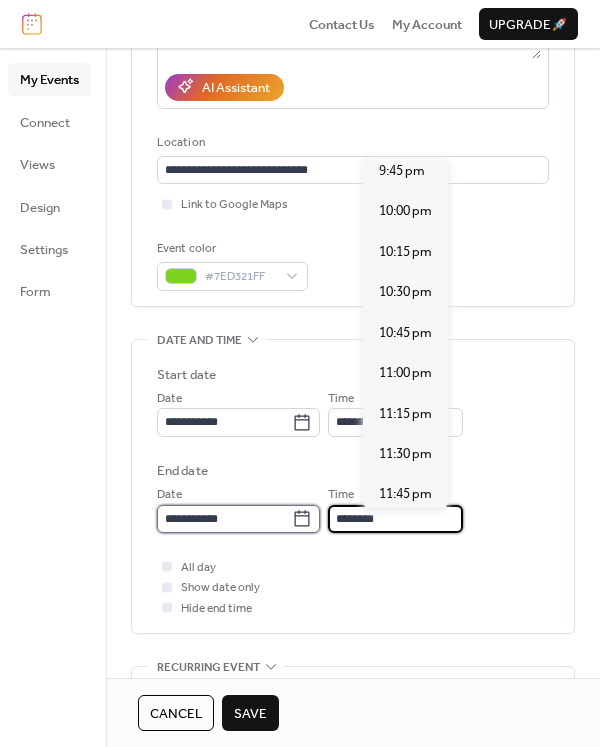 type on "*******" 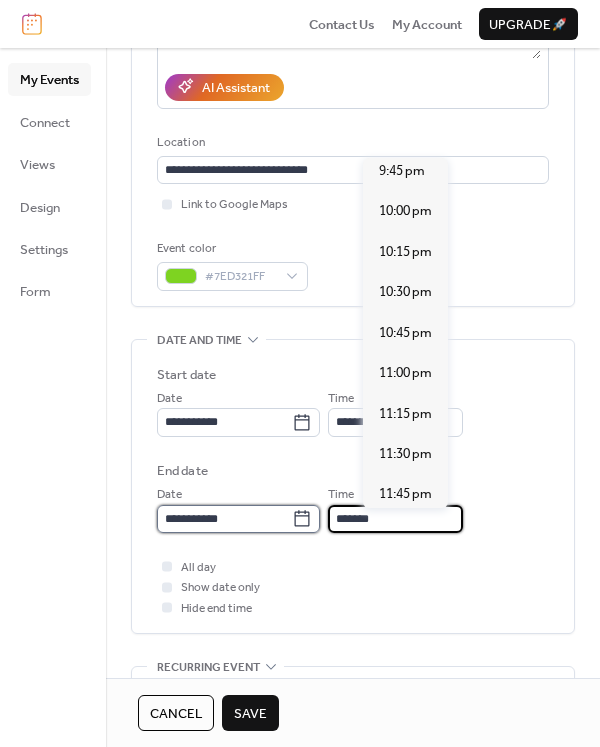 click on "**********" at bounding box center [224, 519] 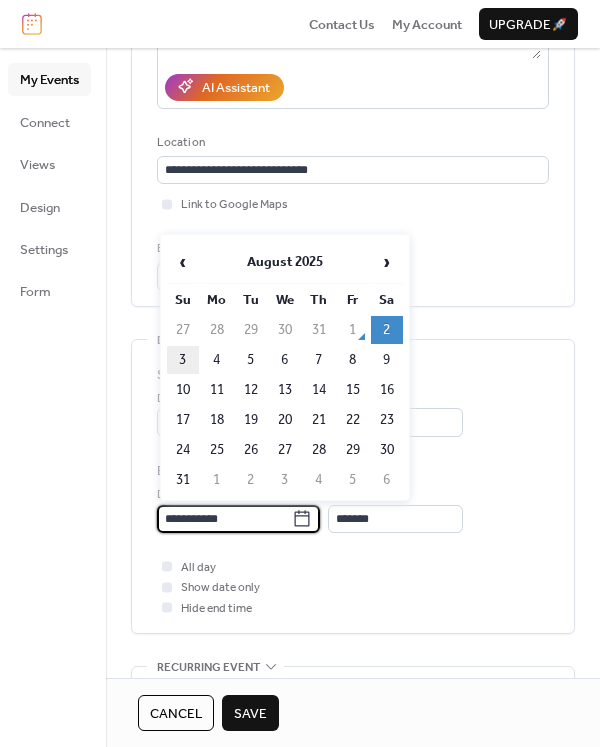 click on "3" at bounding box center [183, 360] 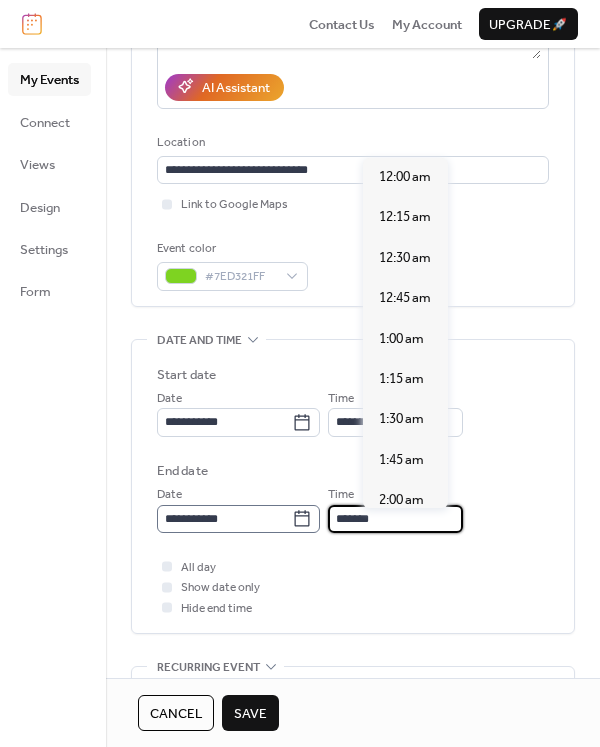 scroll, scrollTop: 3040, scrollLeft: 0, axis: vertical 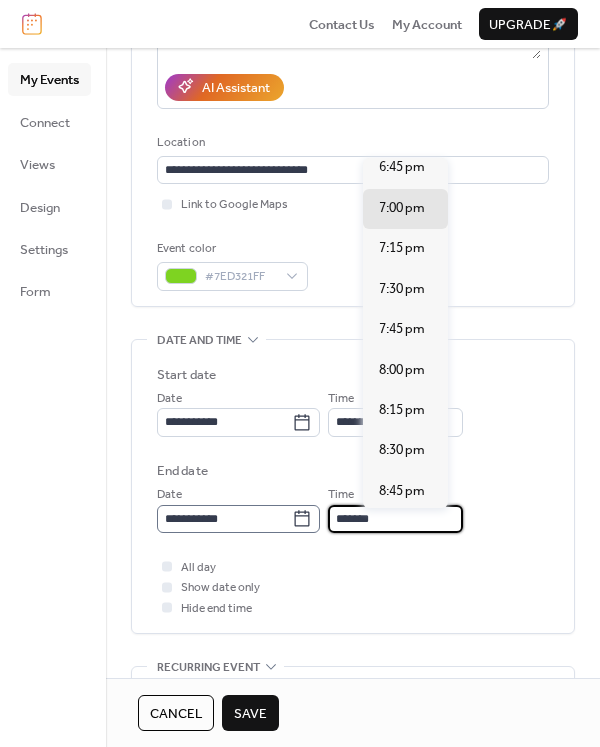drag, startPoint x: 417, startPoint y: 526, endPoint x: 335, endPoint y: 525, distance: 82.006096 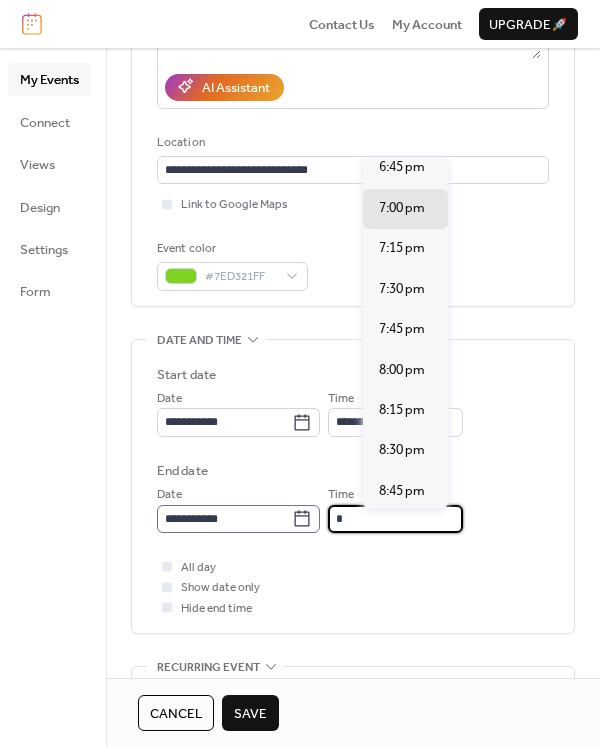 scroll, scrollTop: 0, scrollLeft: 0, axis: both 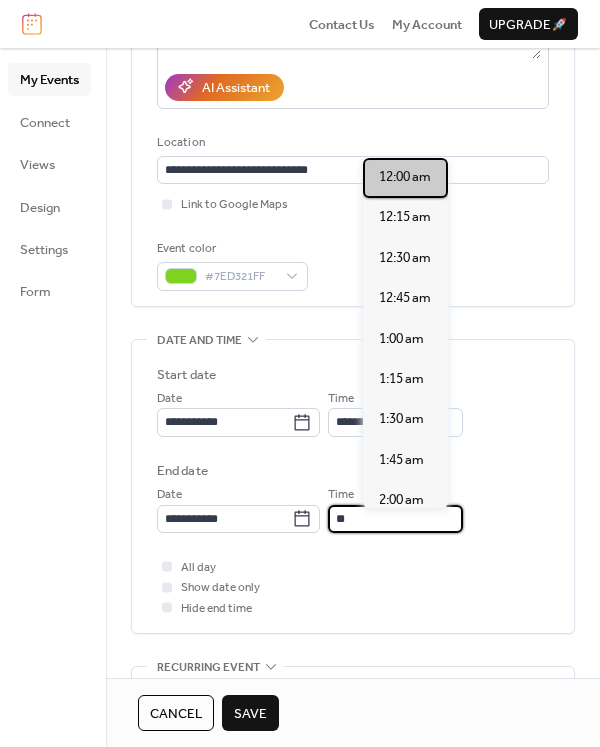 click on "12:00 am" at bounding box center (405, 177) 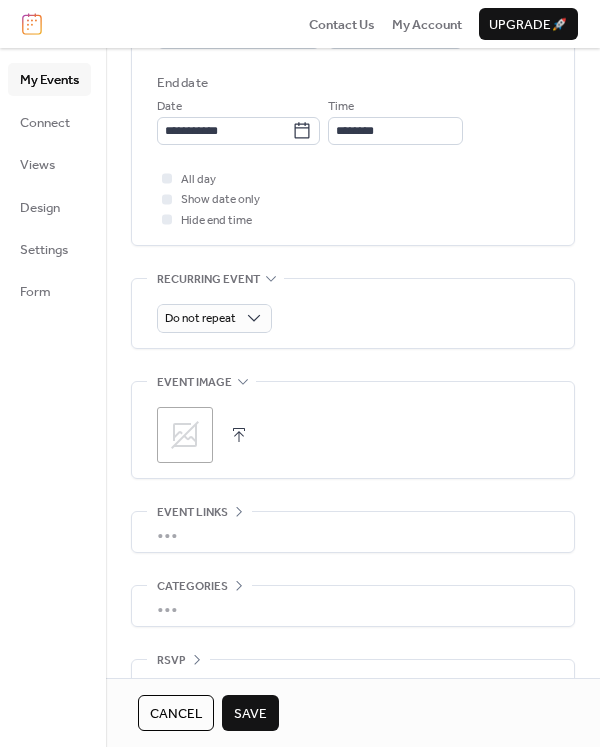 scroll, scrollTop: 731, scrollLeft: 0, axis: vertical 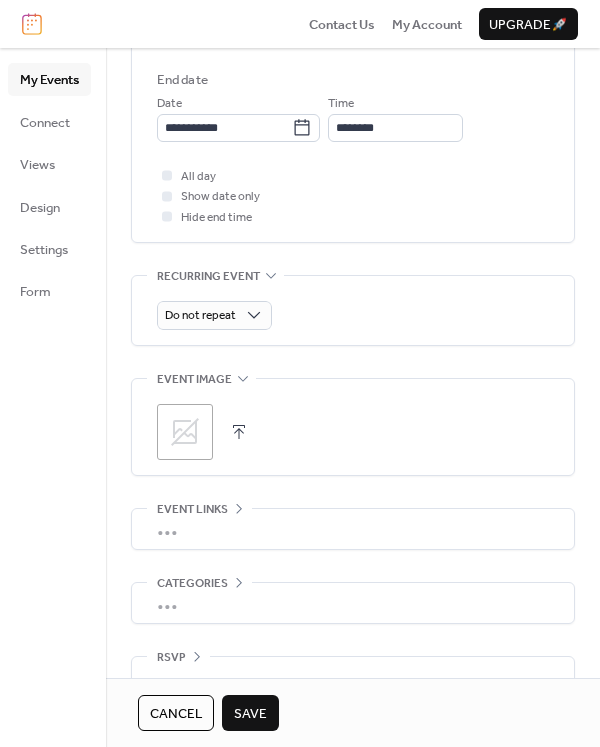 click 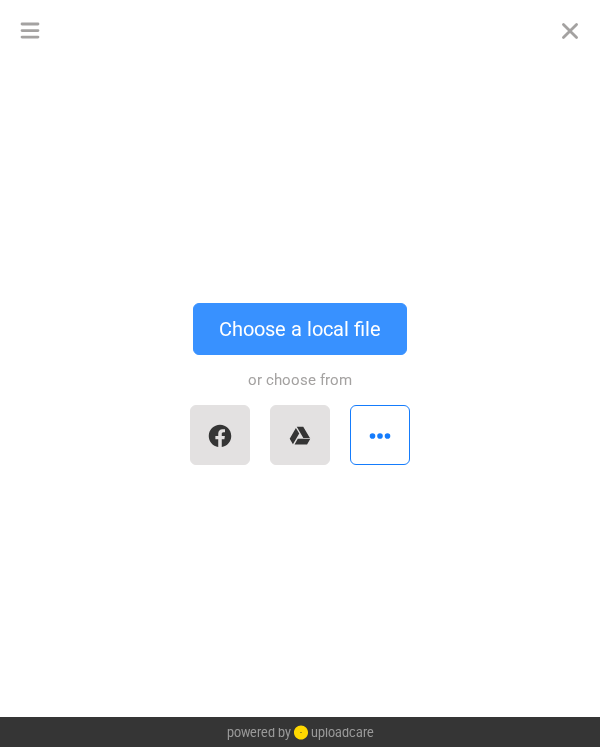 click on "Choose a local file" at bounding box center [300, 329] 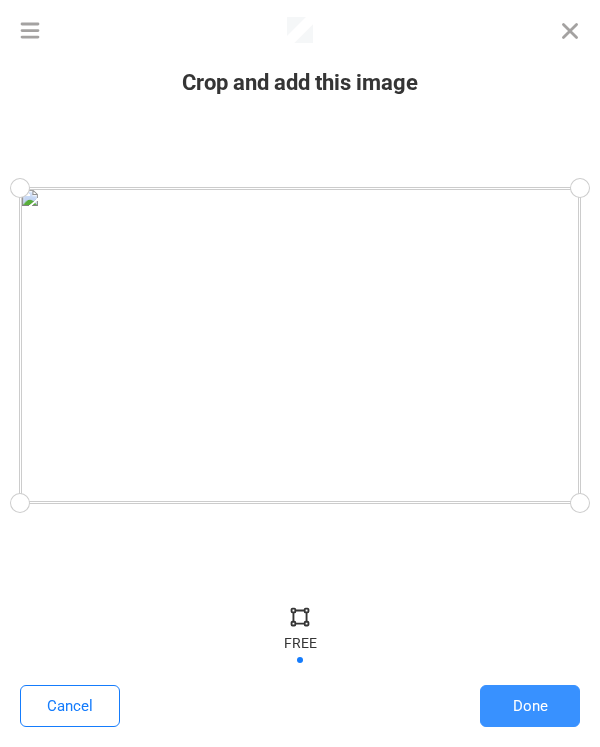 click on "Done" at bounding box center (530, 706) 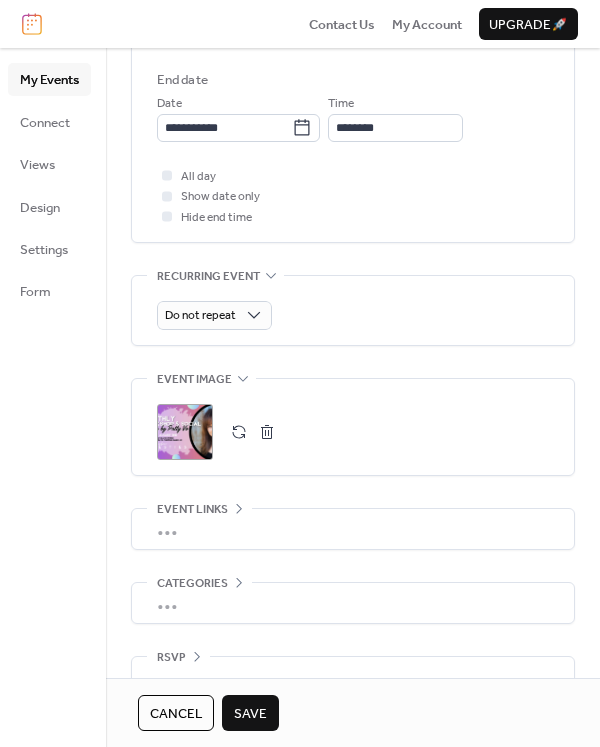 click on "•••" at bounding box center [353, 529] 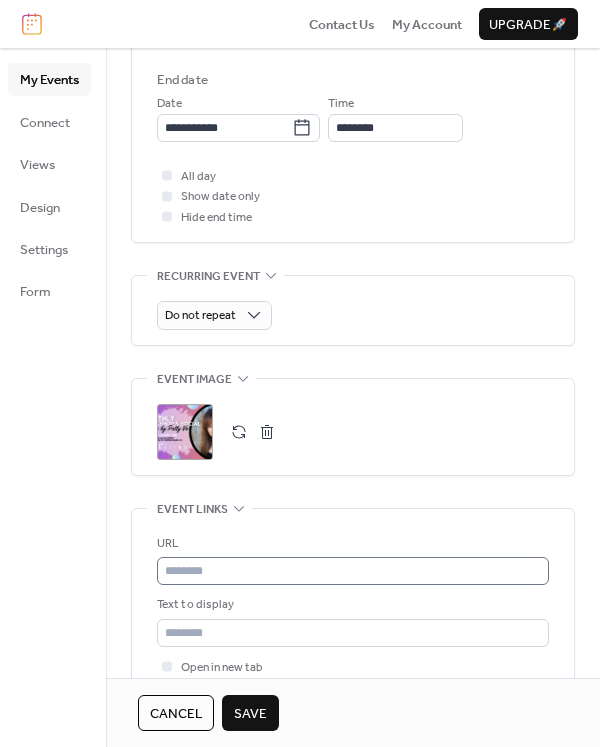 scroll, scrollTop: 817, scrollLeft: 0, axis: vertical 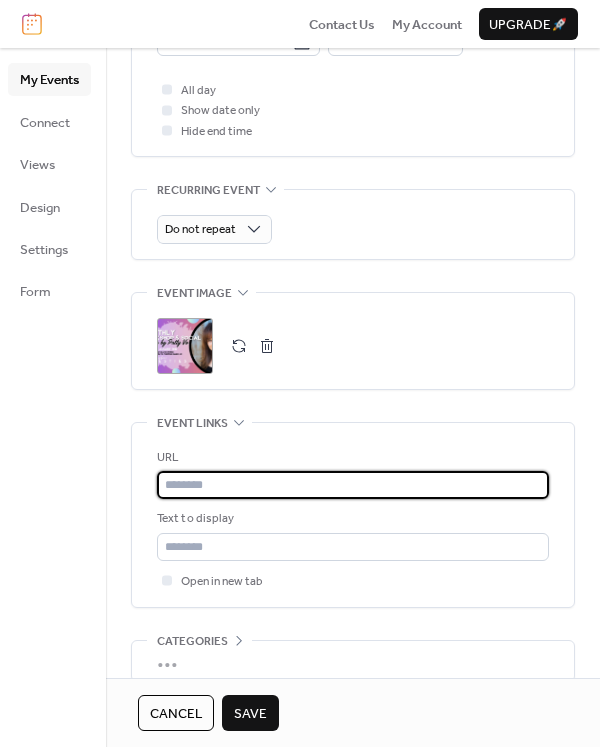 click at bounding box center (353, 485) 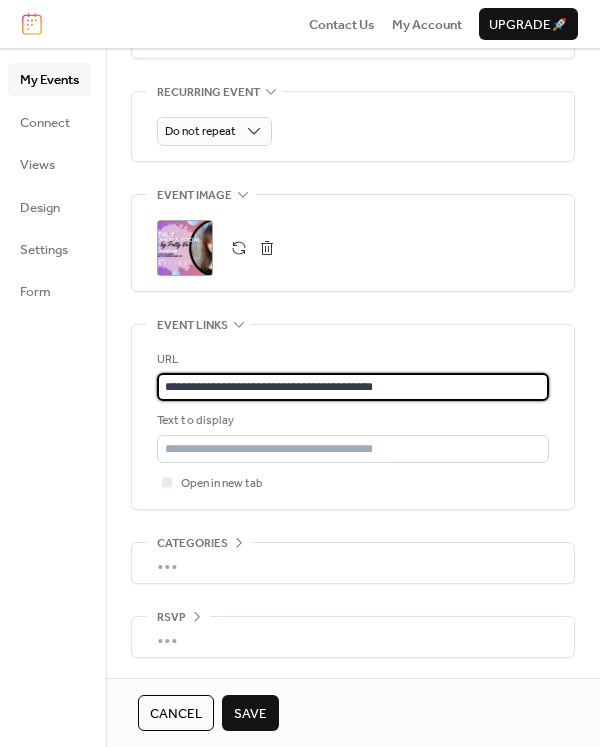 scroll, scrollTop: 923, scrollLeft: 0, axis: vertical 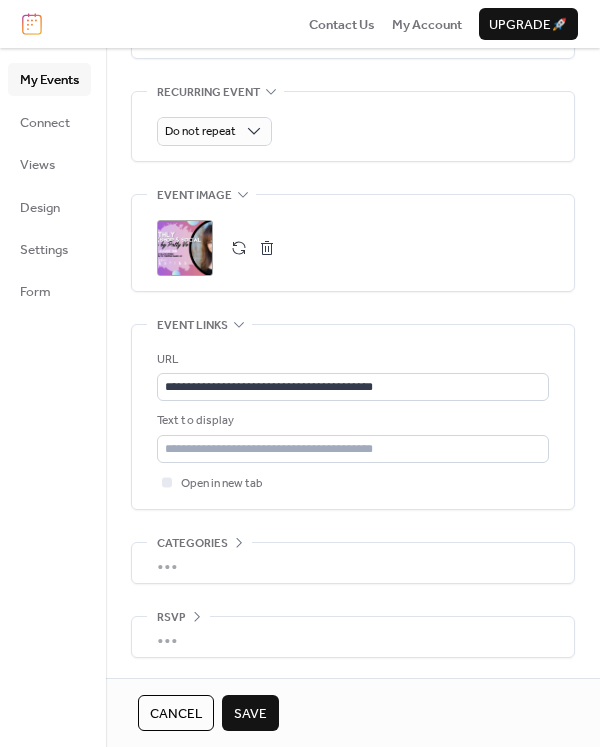 click on "•••" at bounding box center (353, 563) 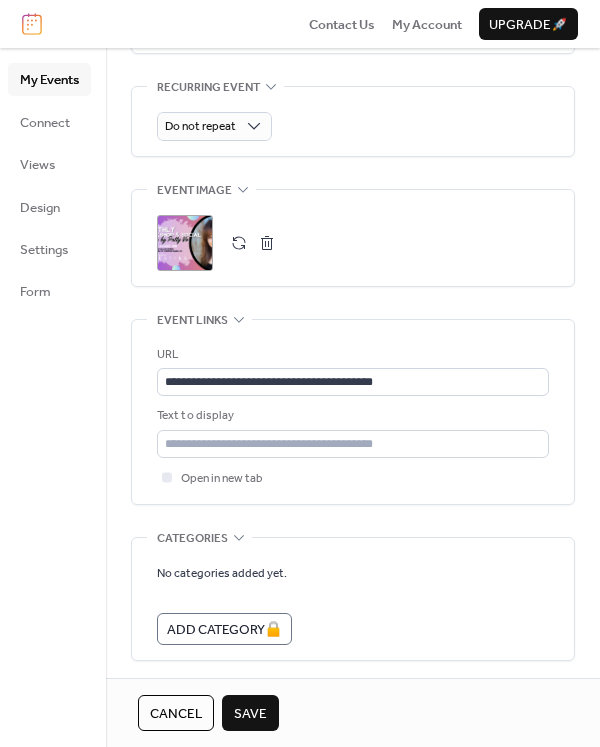 click 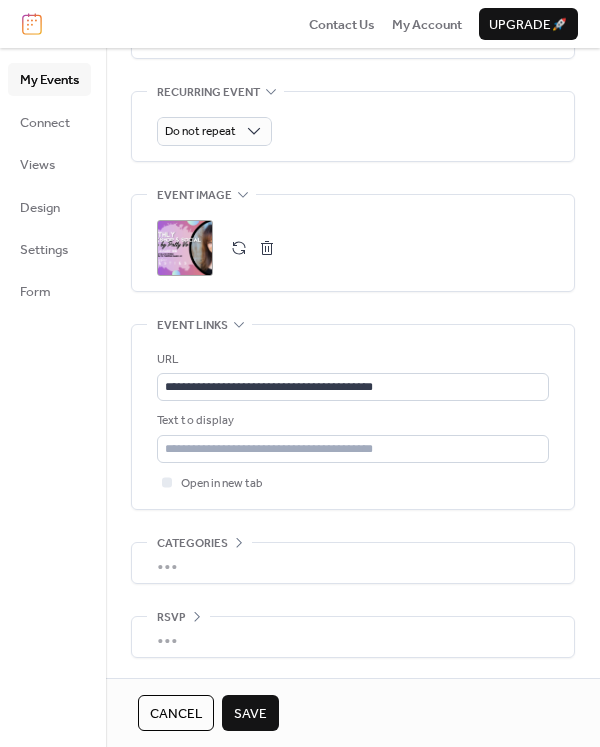 click on "•••" at bounding box center (353, 637) 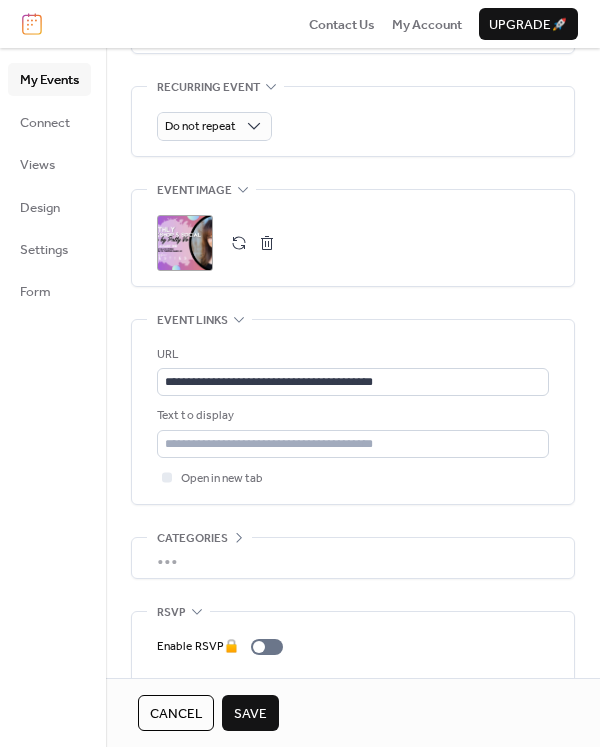 scroll, scrollTop: 977, scrollLeft: 0, axis: vertical 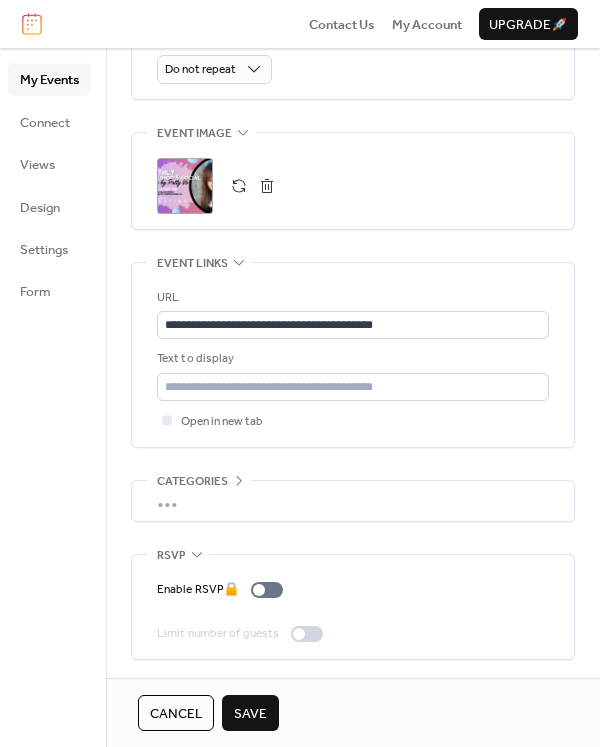 click on "•••" at bounding box center [353, 501] 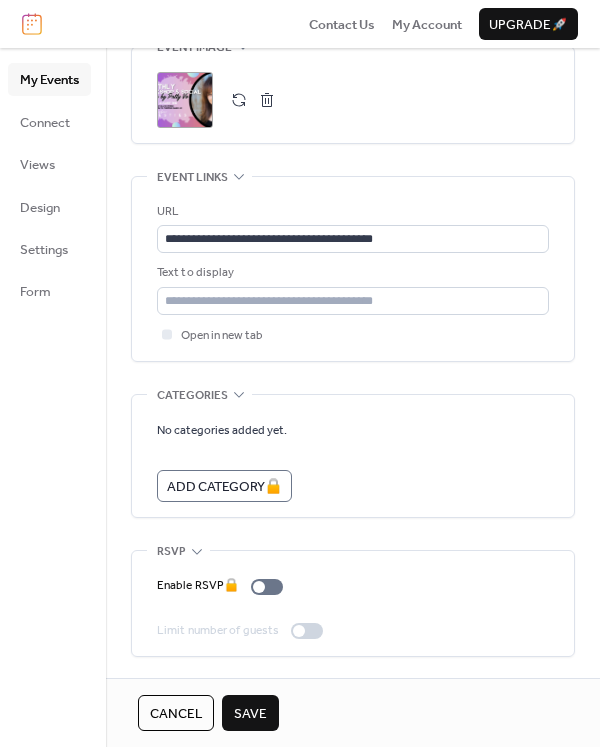 scroll, scrollTop: 1069, scrollLeft: 0, axis: vertical 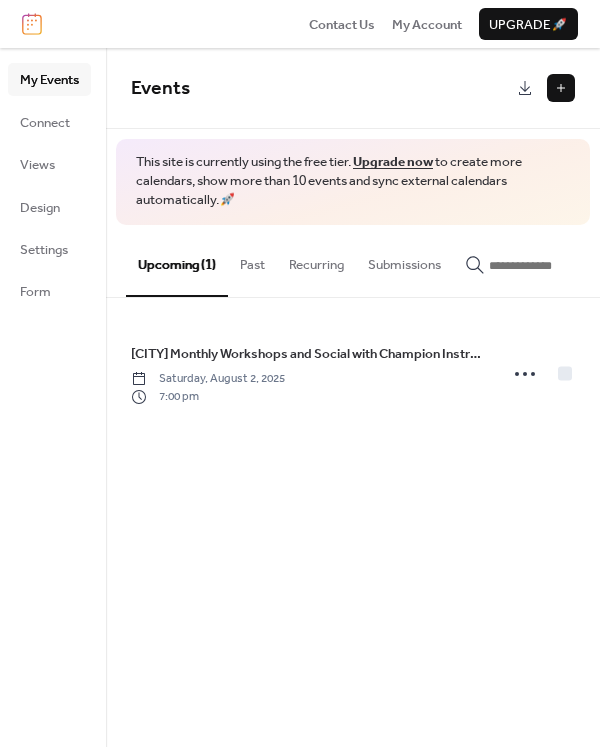 click at bounding box center [561, 88] 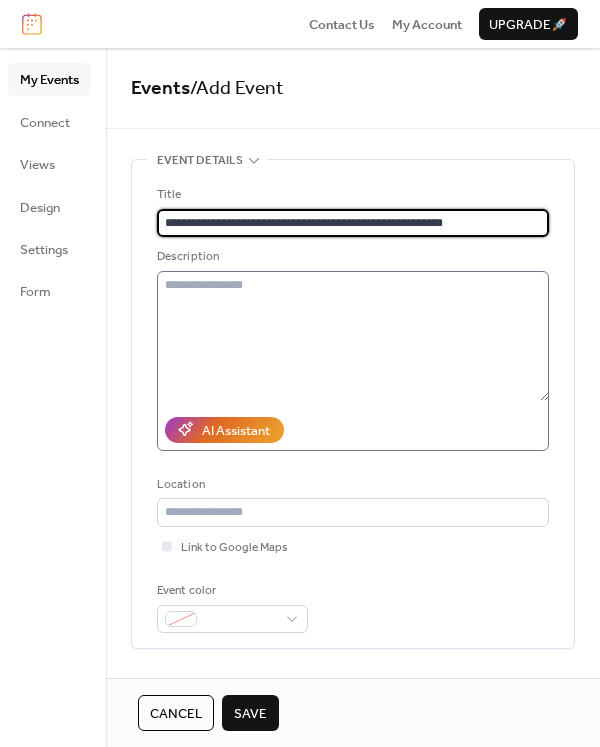 type on "**********" 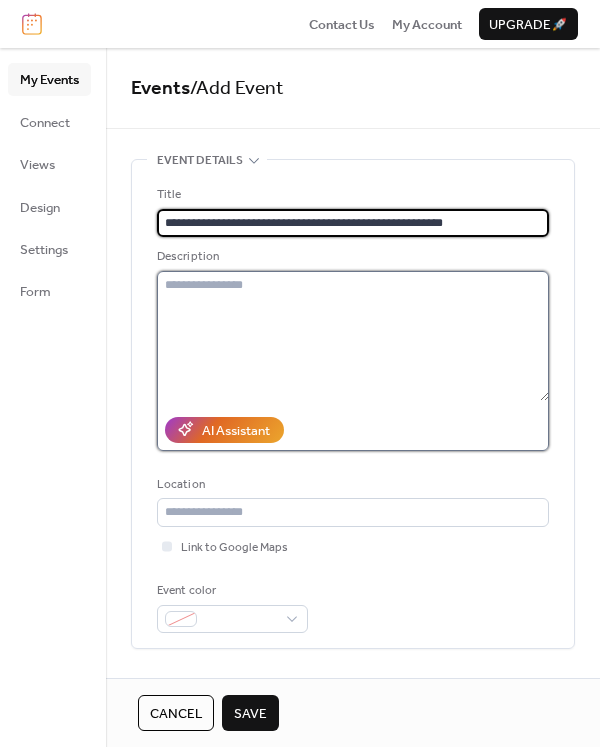 click at bounding box center [353, 336] 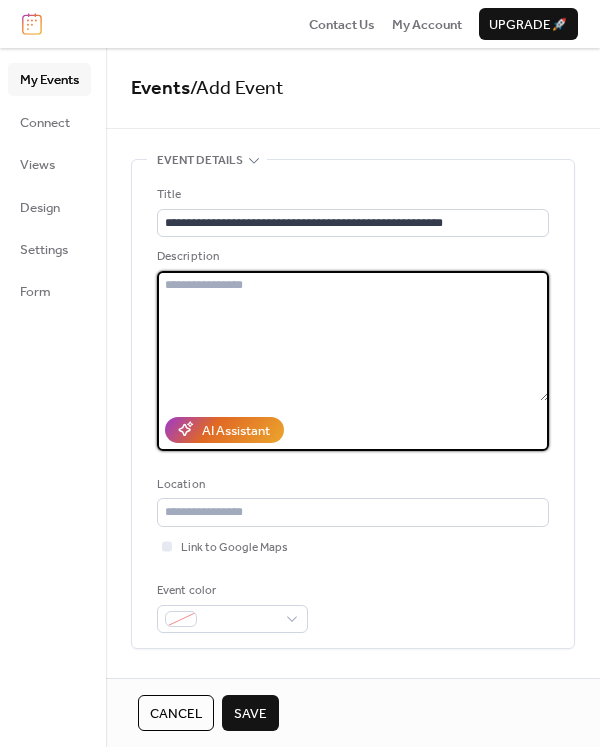 paste on "**********" 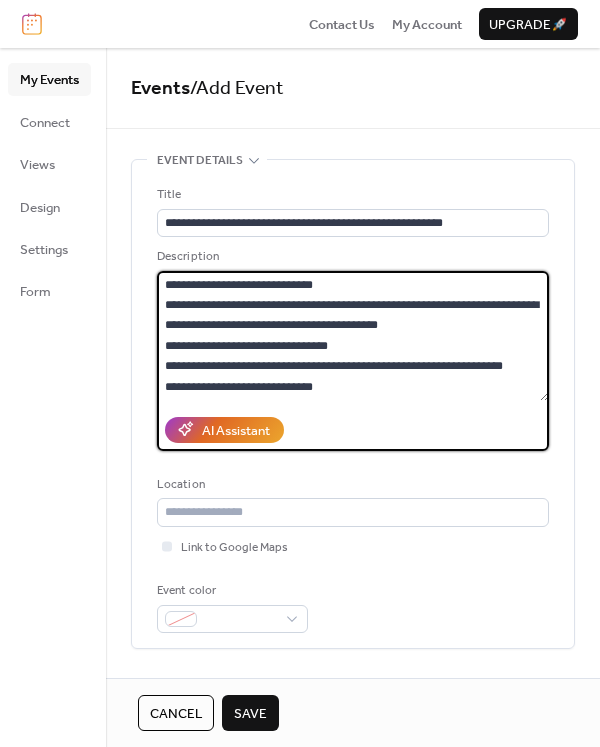 scroll, scrollTop: 240, scrollLeft: 0, axis: vertical 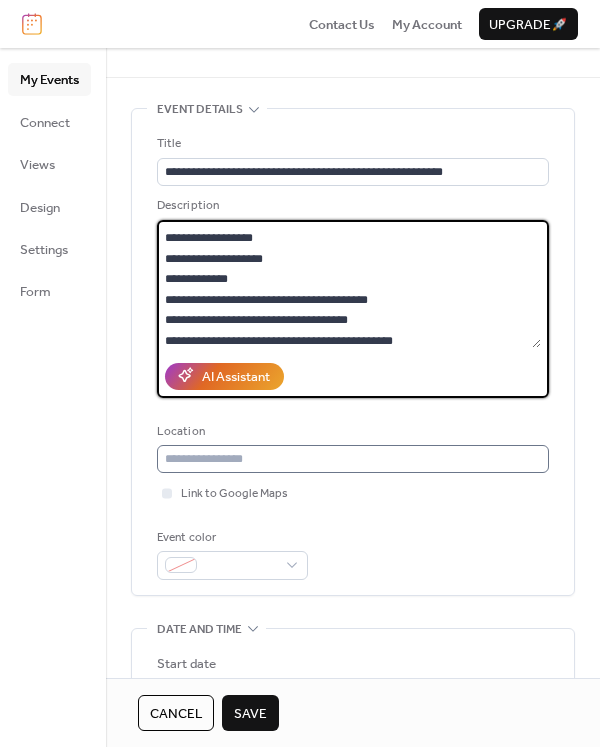 type on "**********" 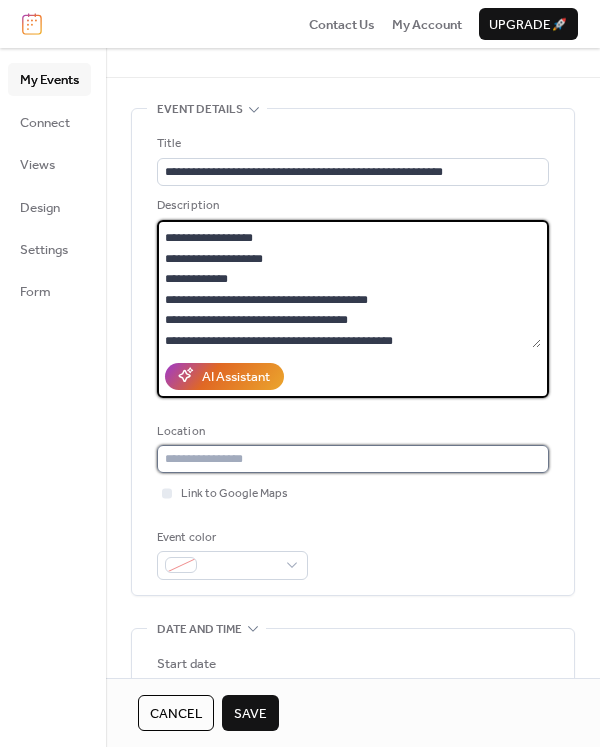 click at bounding box center (353, 459) 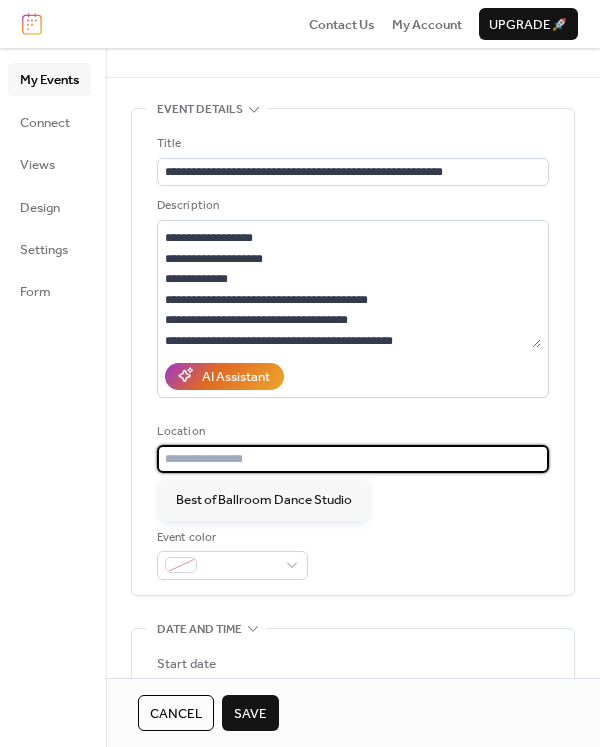 paste on "**********" 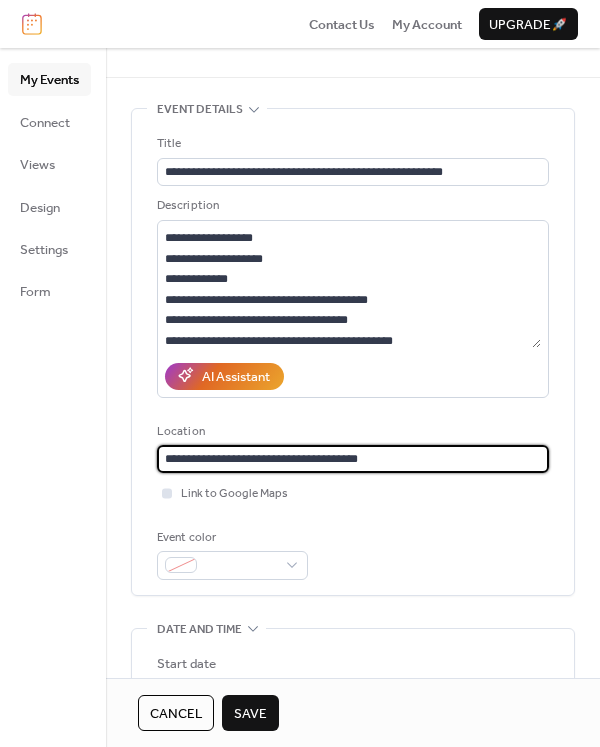type on "**********" 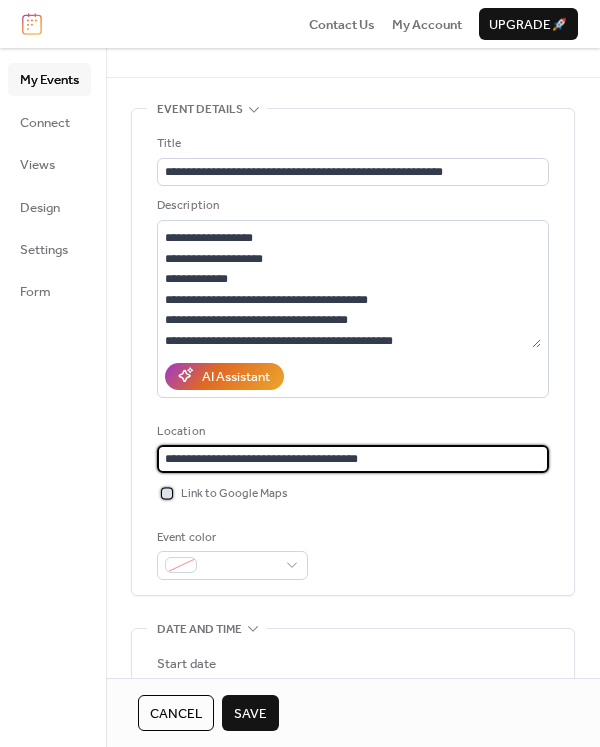 click at bounding box center (167, 493) 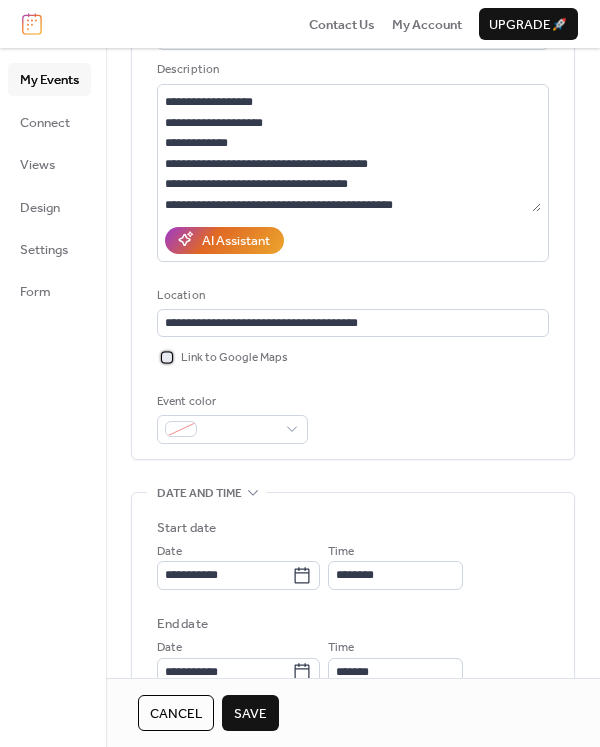 scroll, scrollTop: 219, scrollLeft: 0, axis: vertical 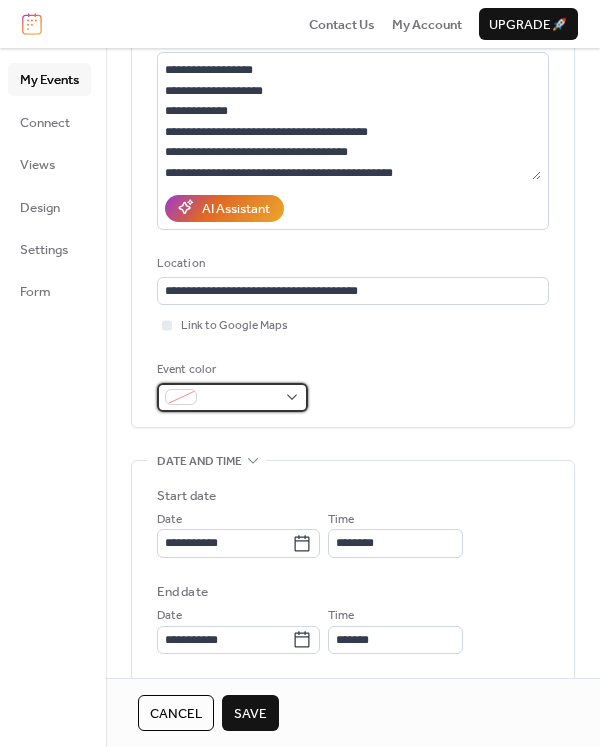 click at bounding box center [232, 397] 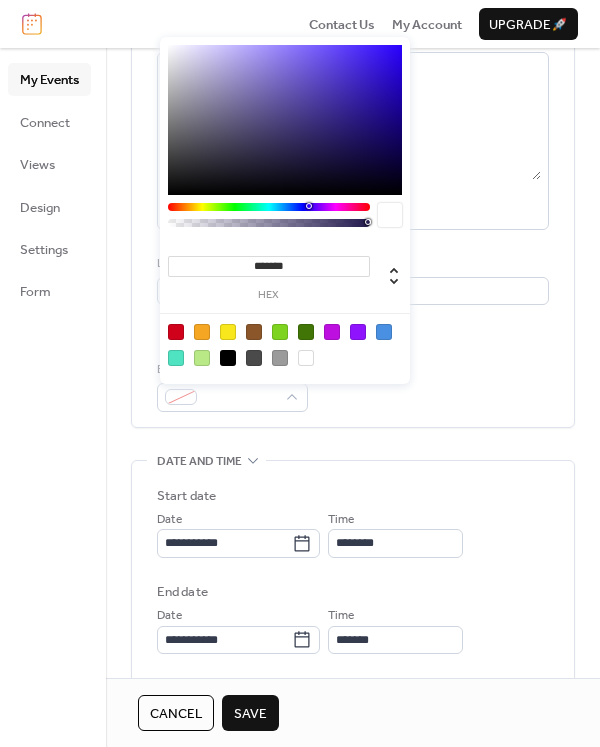 click at bounding box center (280, 332) 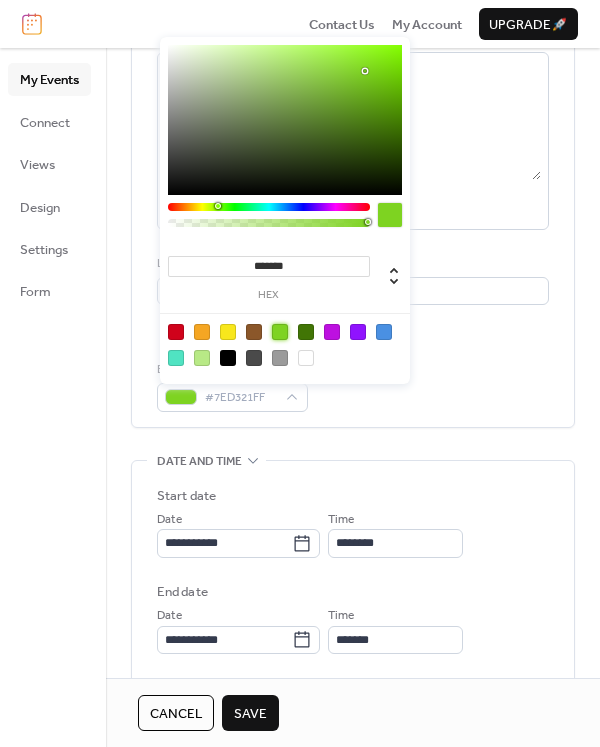 type on "*******" 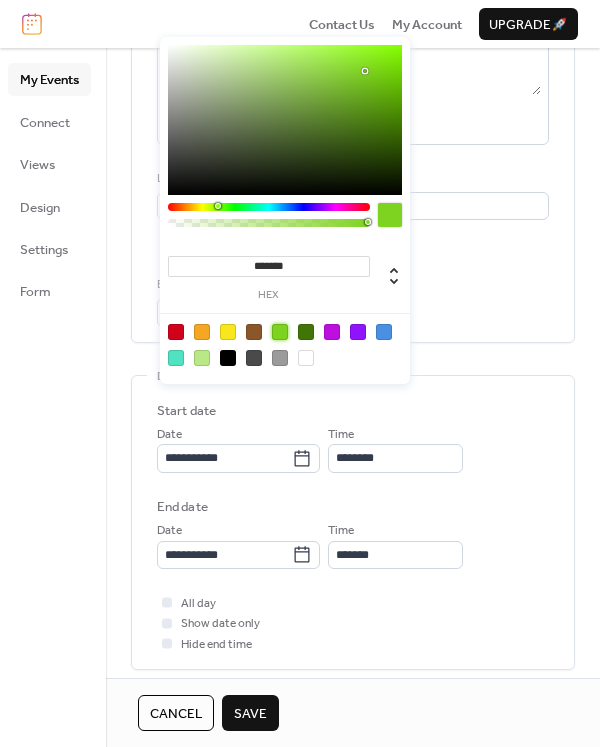 scroll, scrollTop: 316, scrollLeft: 0, axis: vertical 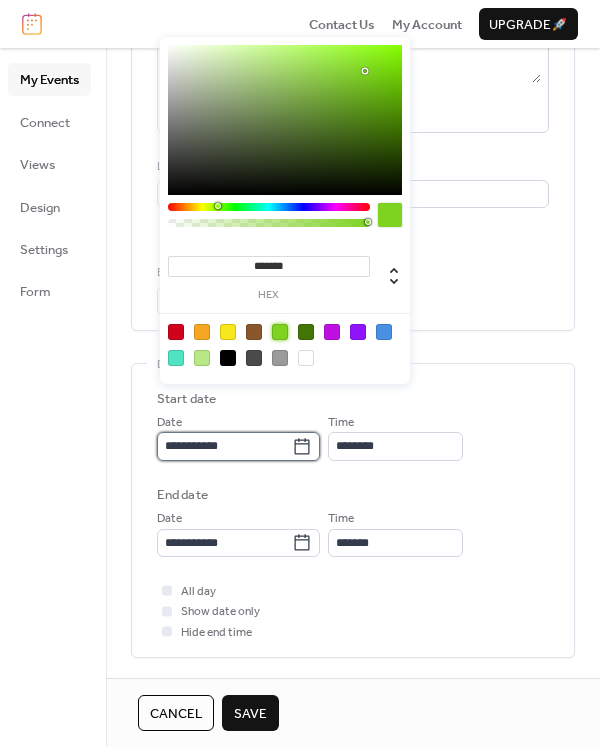 click on "**********" at bounding box center [224, 446] 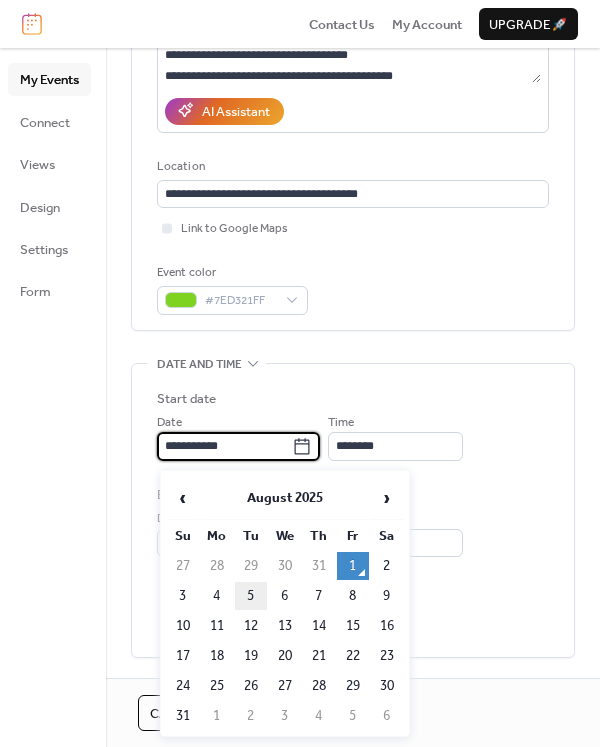 click on "5" at bounding box center [251, 596] 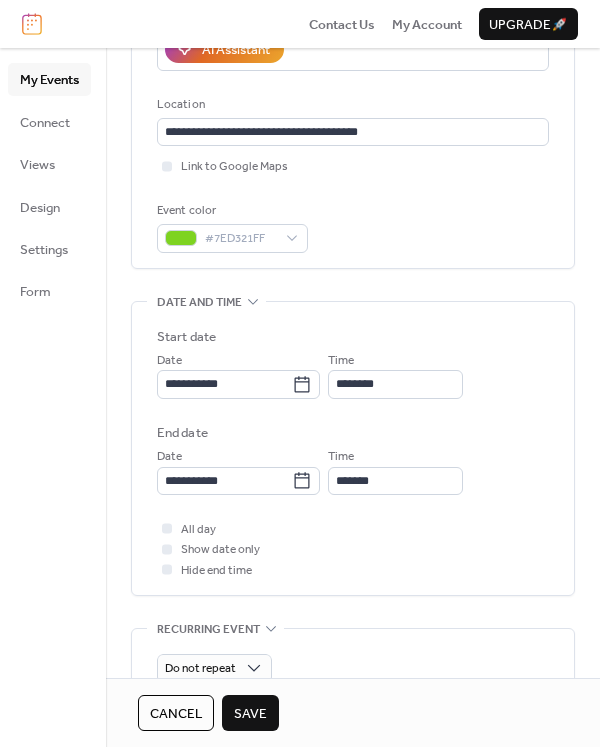 scroll, scrollTop: 394, scrollLeft: 0, axis: vertical 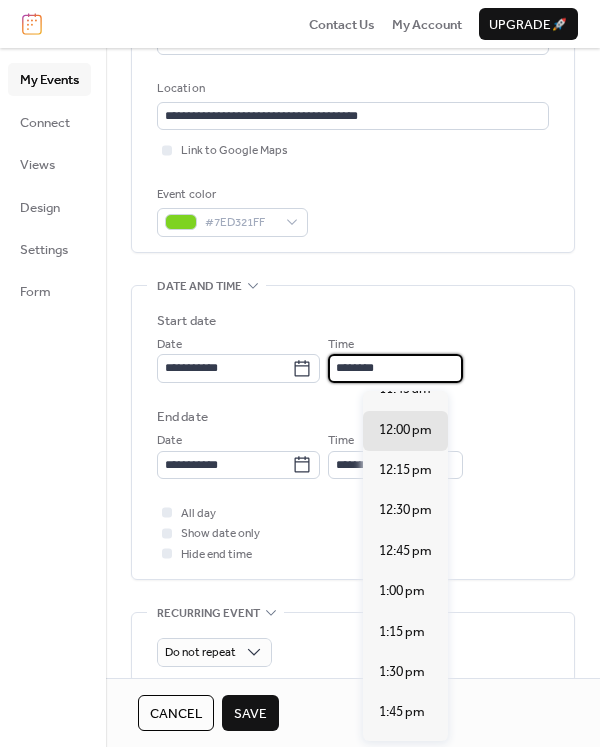drag, startPoint x: 383, startPoint y: 368, endPoint x: 367, endPoint y: 368, distance: 16 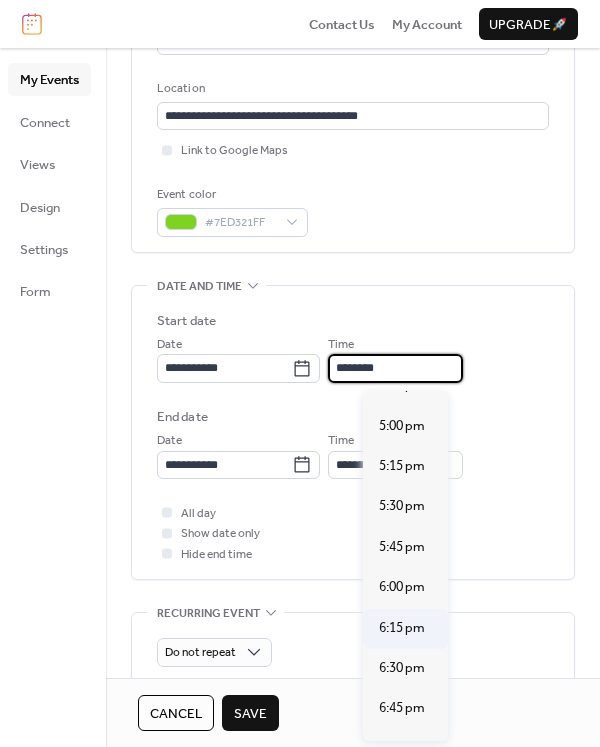 scroll, scrollTop: 2744, scrollLeft: 0, axis: vertical 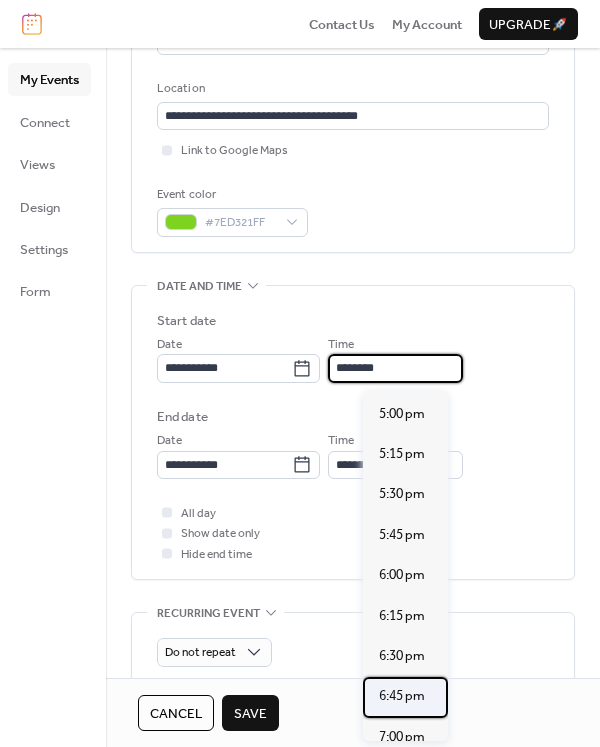 click on "6:45 pm" at bounding box center (402, 696) 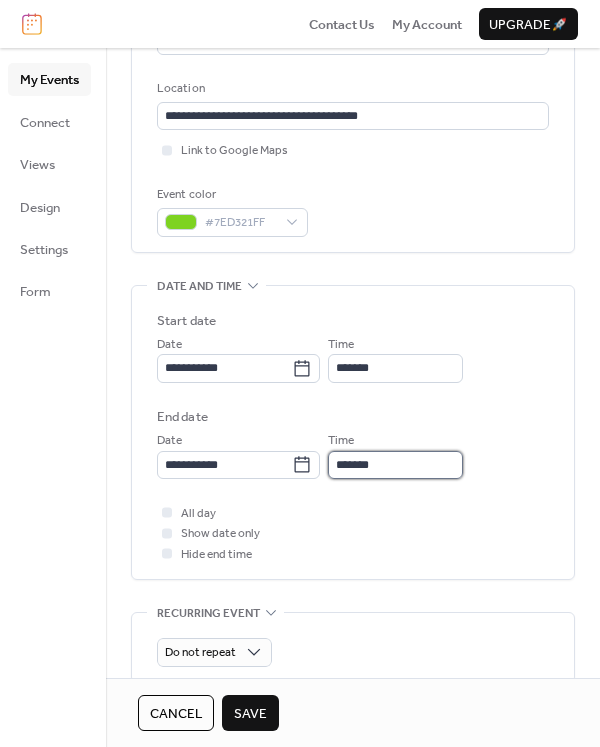 click on "*******" at bounding box center [395, 465] 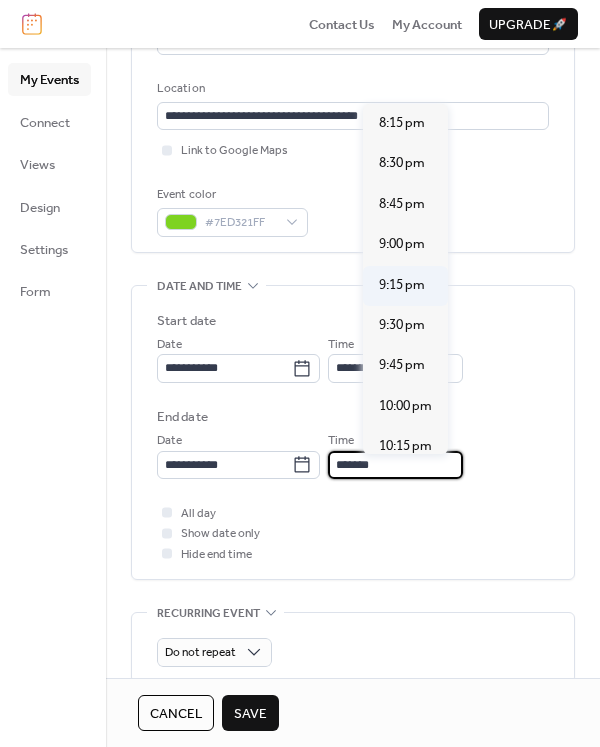 scroll, scrollTop: 214, scrollLeft: 0, axis: vertical 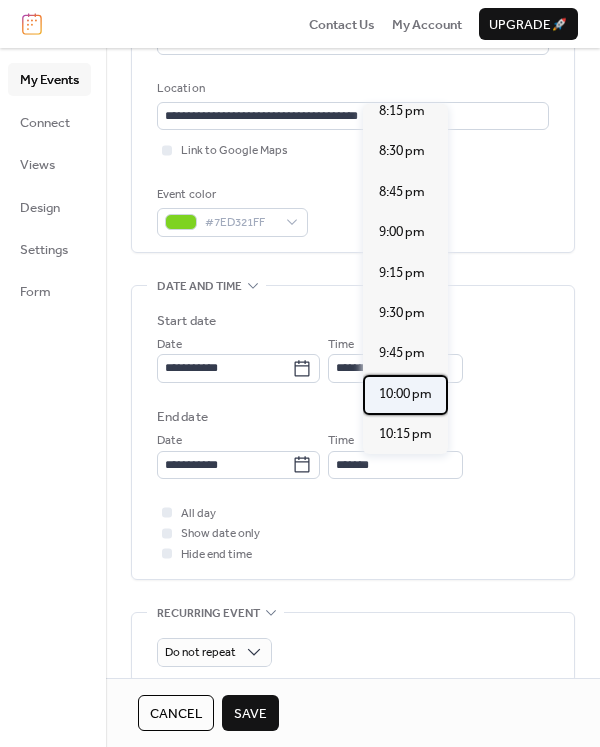 click on "10:00 pm" at bounding box center (405, 394) 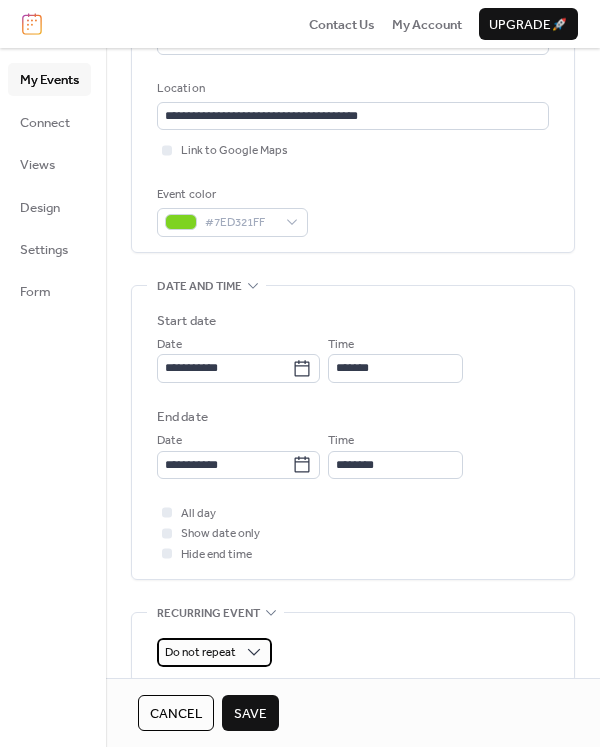 click on "Do not repeat" at bounding box center (214, 652) 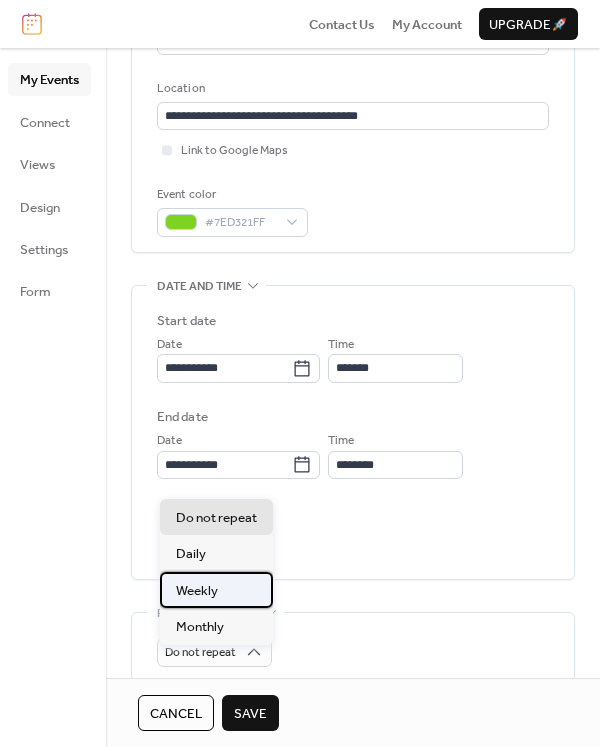 click on "Weekly" at bounding box center [197, 591] 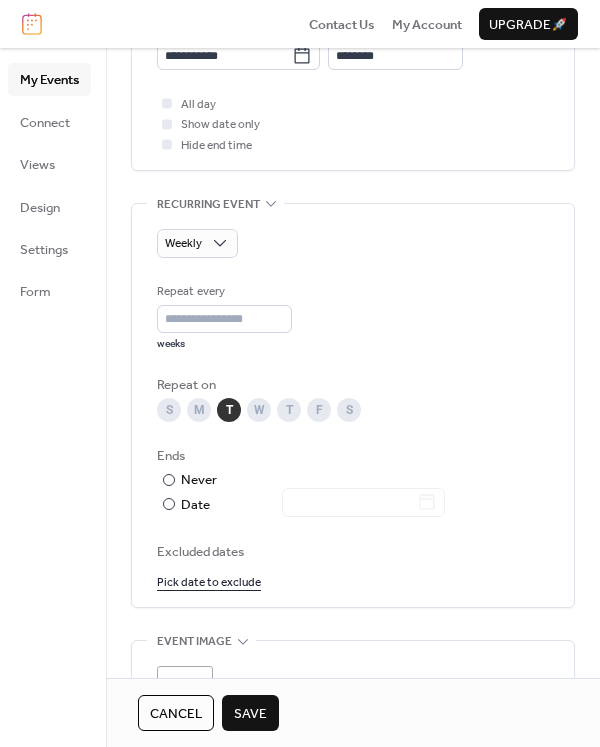 scroll, scrollTop: 812, scrollLeft: 0, axis: vertical 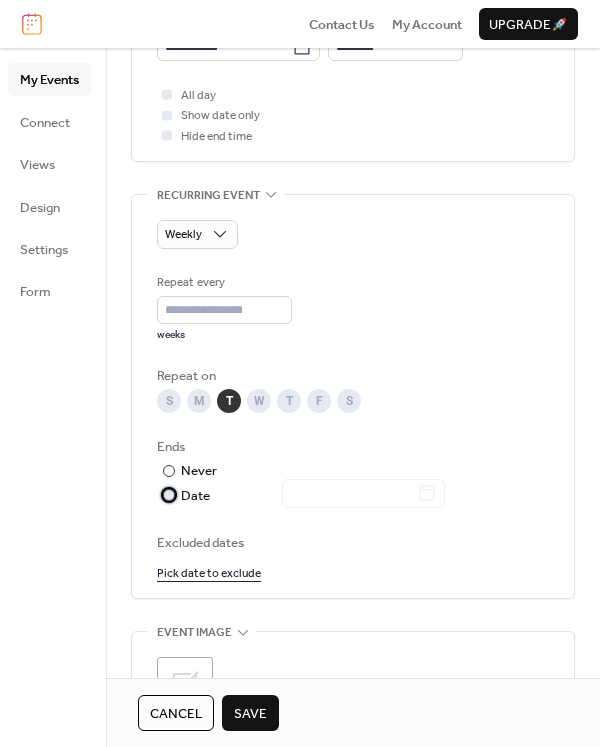 click at bounding box center (169, 495) 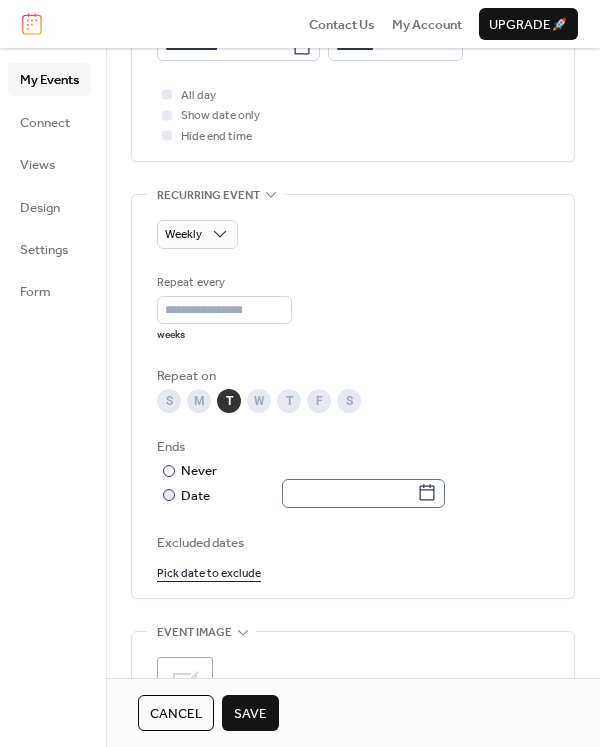 click 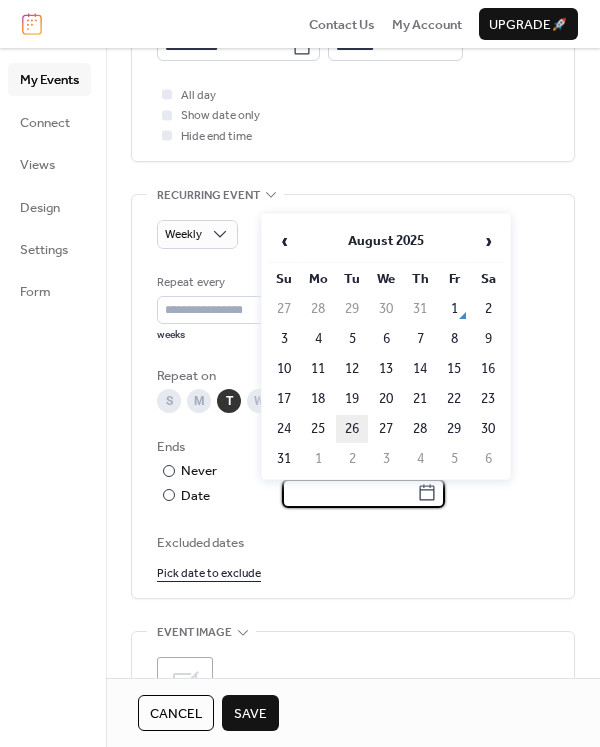 click on "26" at bounding box center [352, 429] 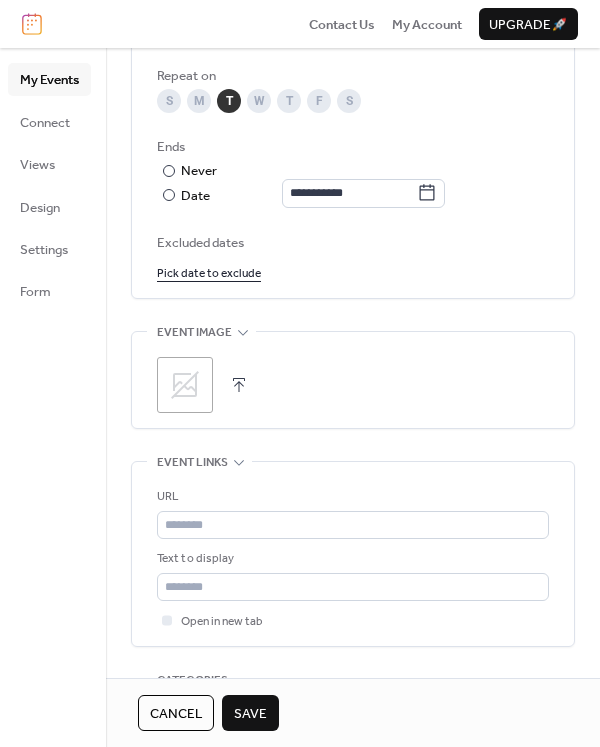 scroll, scrollTop: 1113, scrollLeft: 0, axis: vertical 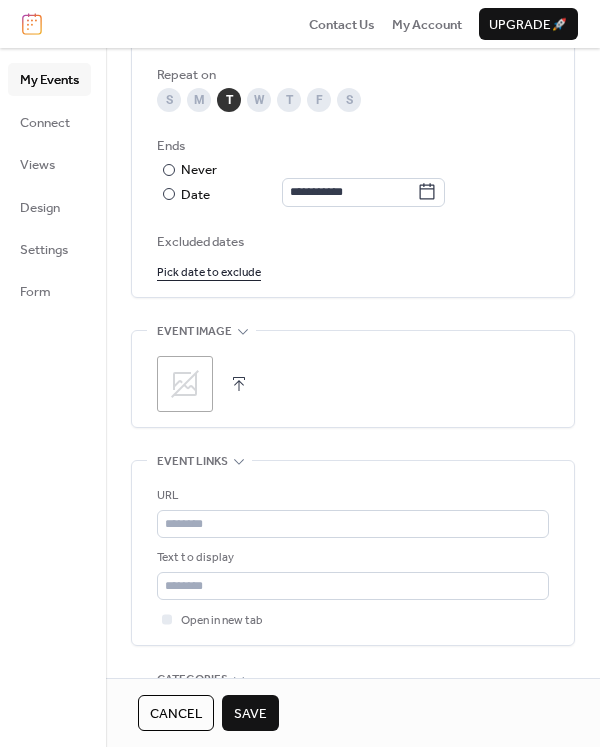 click 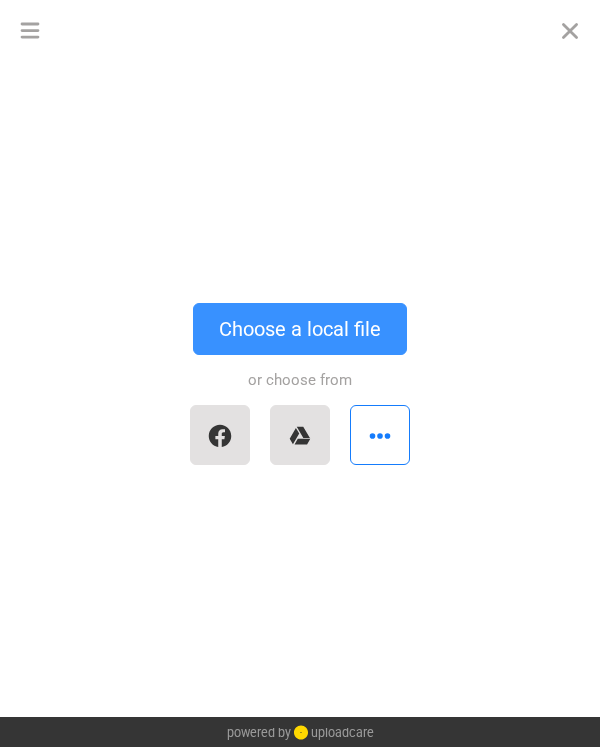 click on "Choose a local file" at bounding box center (300, 329) 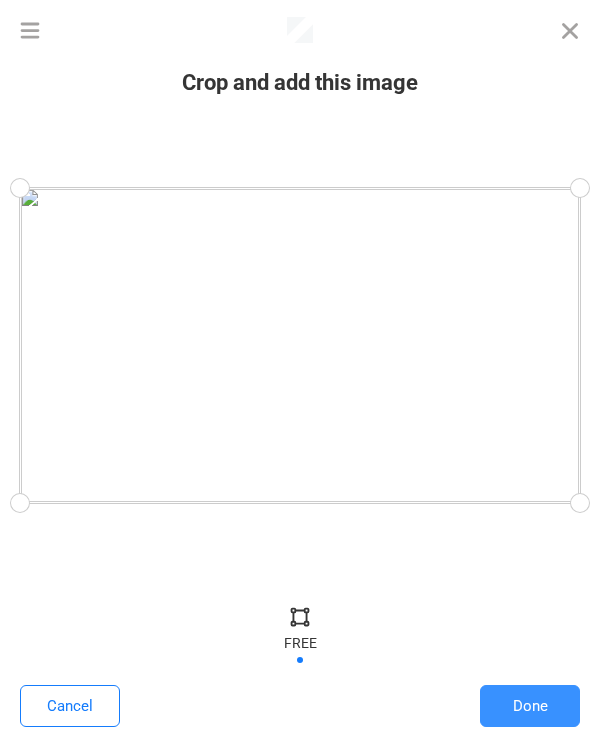 click on "Done" at bounding box center [530, 706] 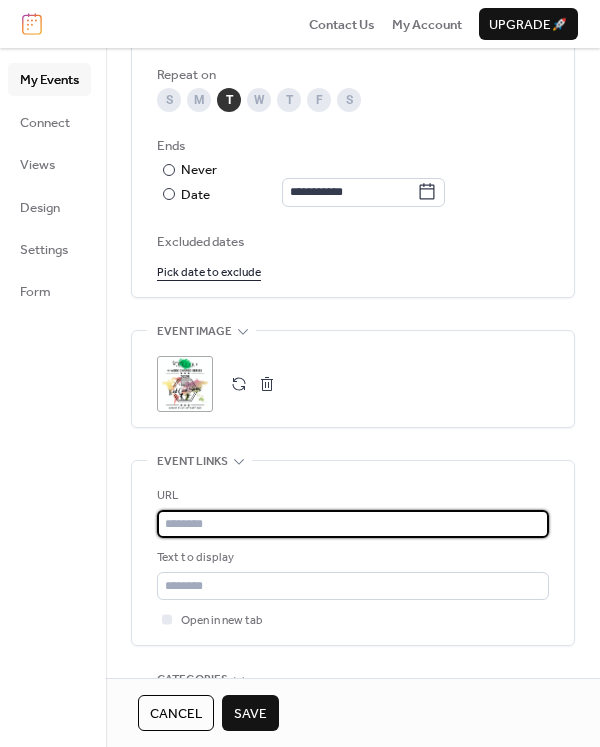 click at bounding box center [353, 524] 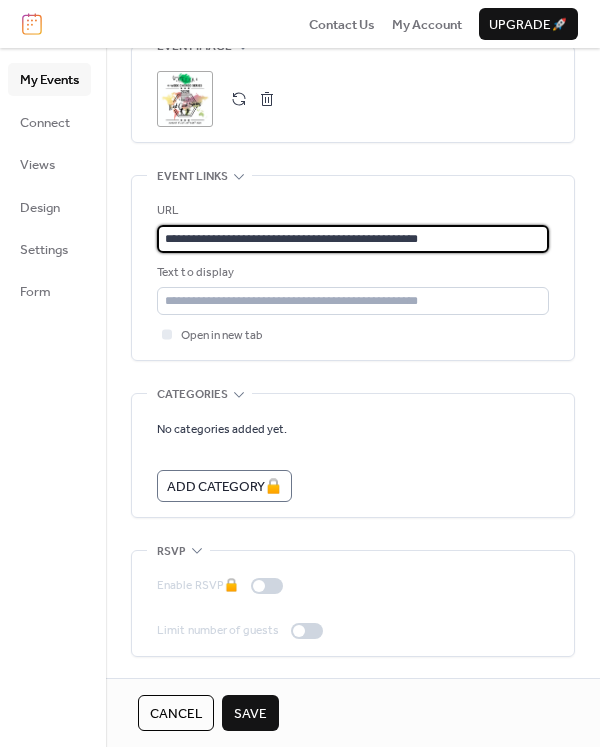 scroll, scrollTop: 1405, scrollLeft: 0, axis: vertical 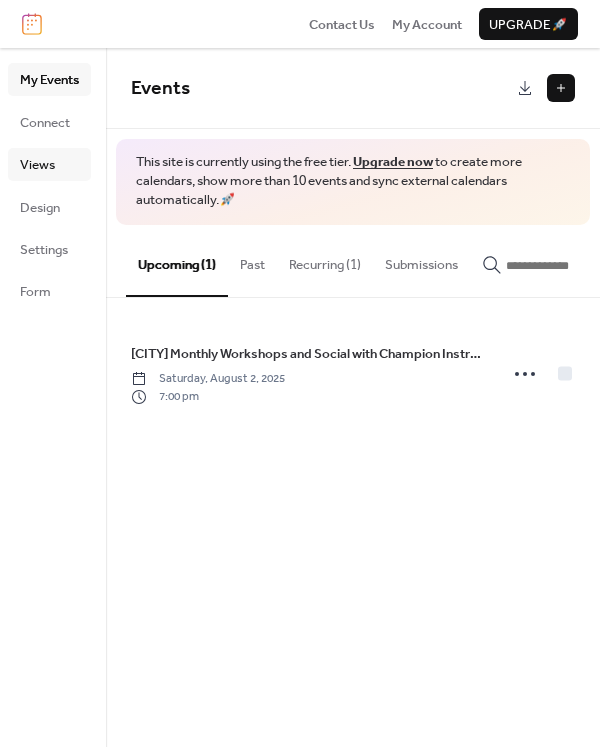 click on "Views" at bounding box center [37, 165] 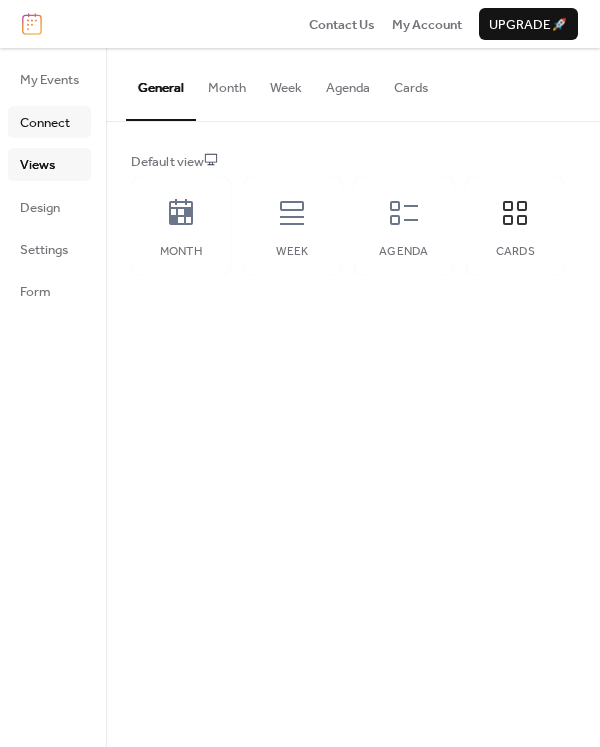click on "Connect" at bounding box center (45, 123) 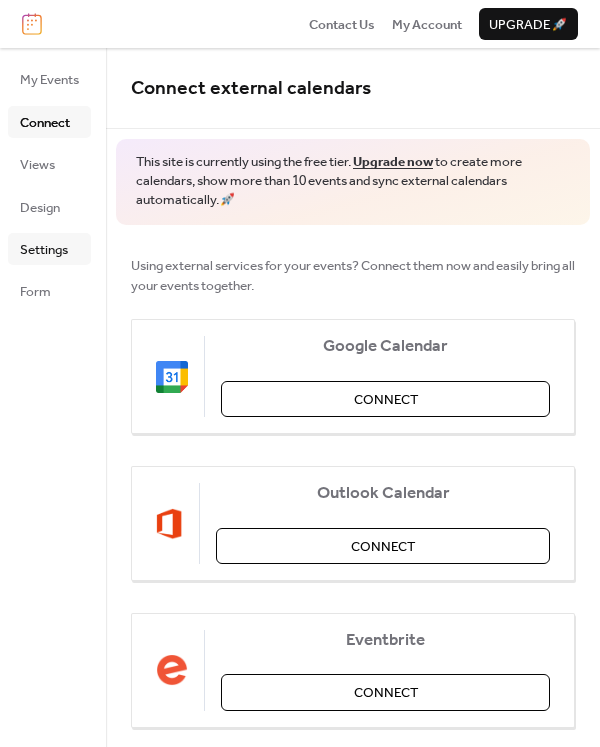 click on "Settings" at bounding box center (44, 250) 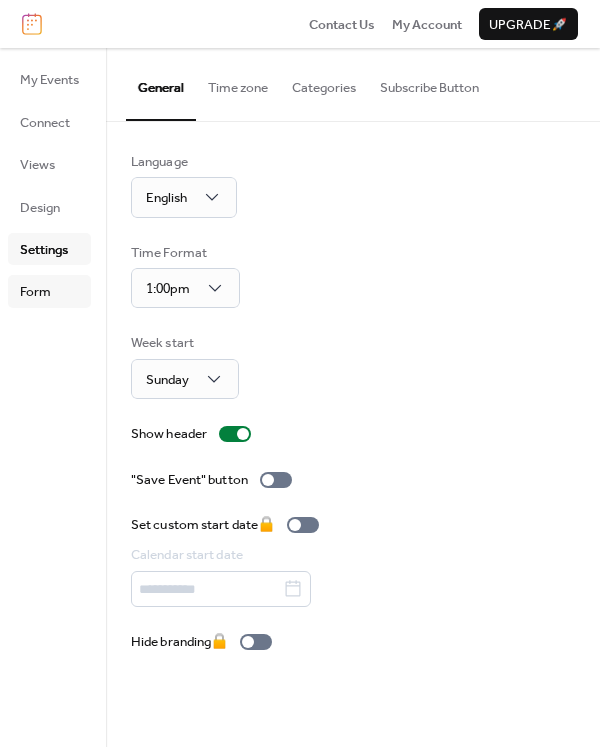 click on "Form" at bounding box center (35, 292) 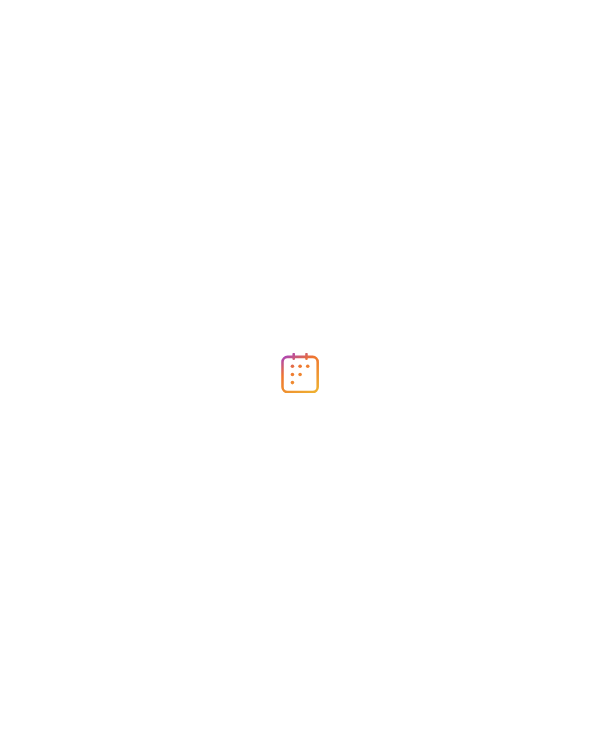 scroll, scrollTop: 0, scrollLeft: 0, axis: both 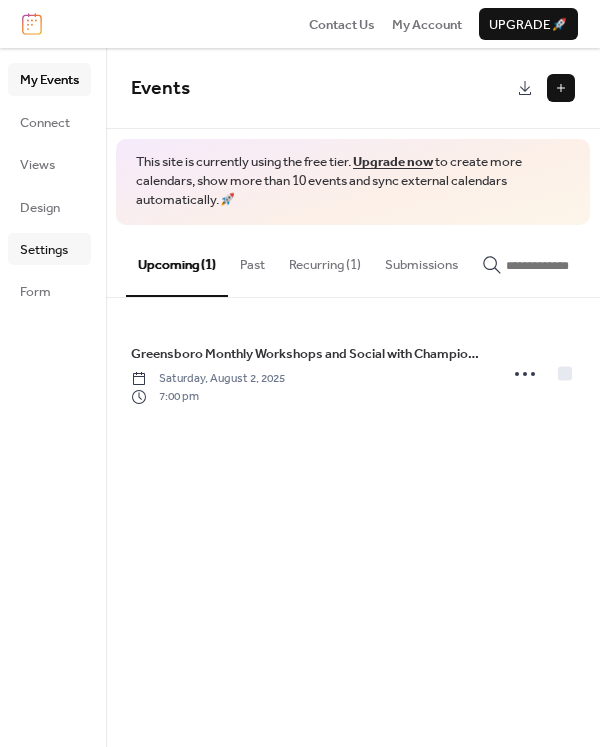 click on "Settings" at bounding box center [44, 250] 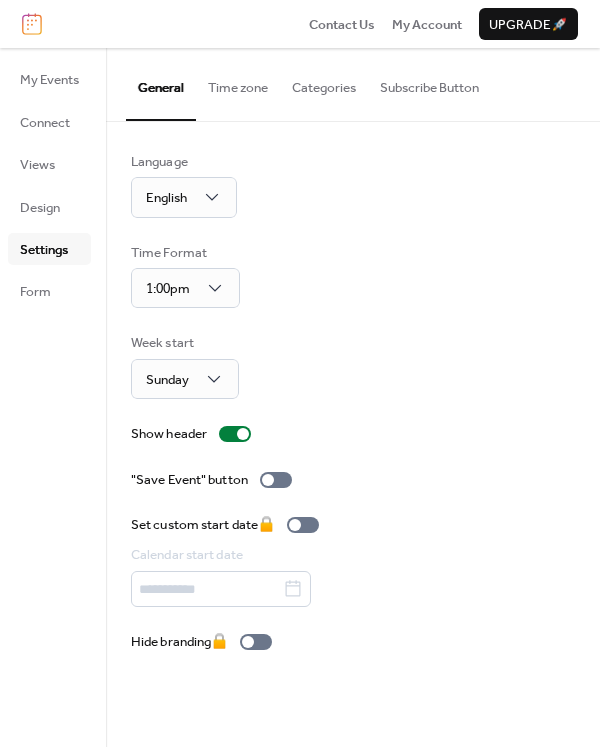 click on "Categories" at bounding box center [324, 83] 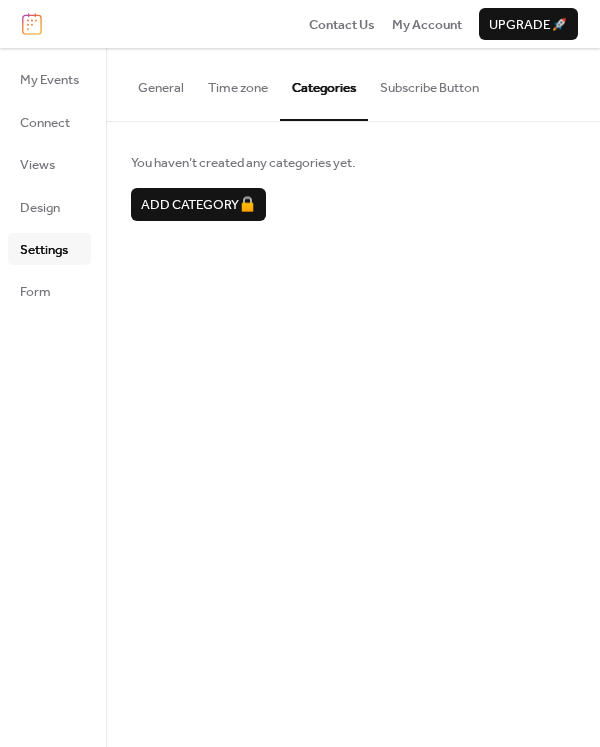 click on "Subscribe Button" at bounding box center (429, 83) 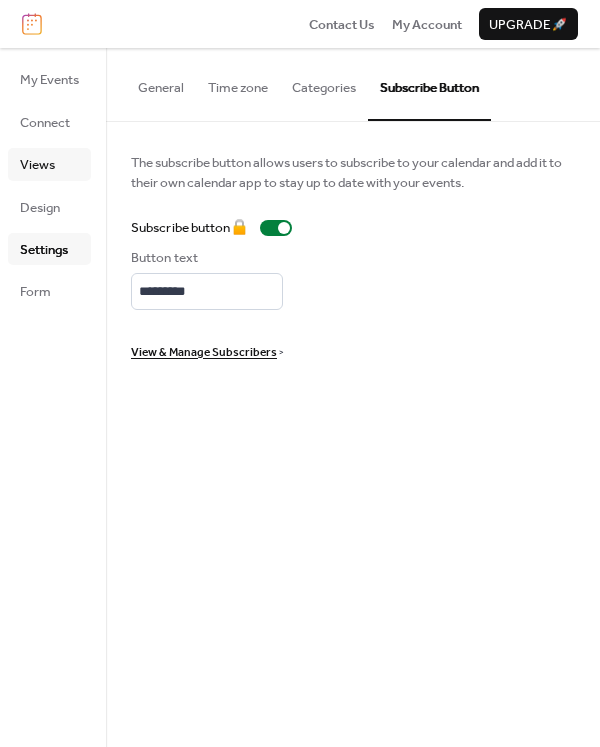 click on "Views" at bounding box center [37, 165] 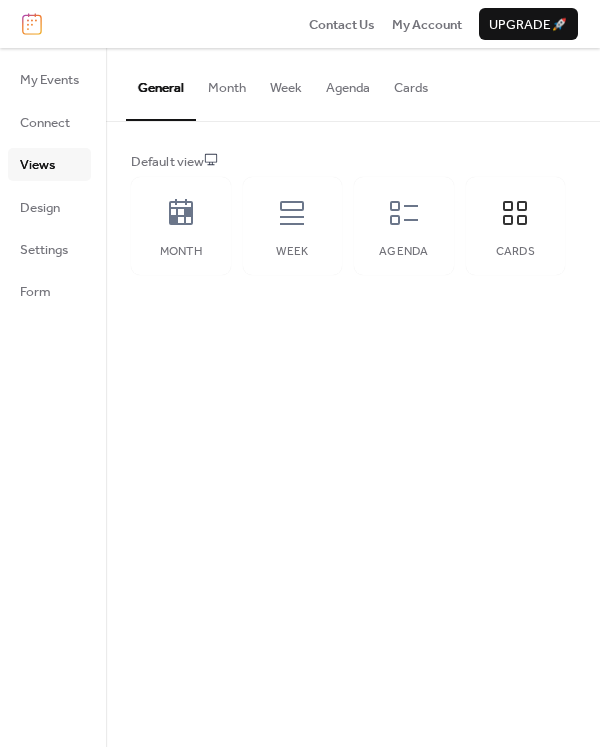click on "Month" at bounding box center (227, 83) 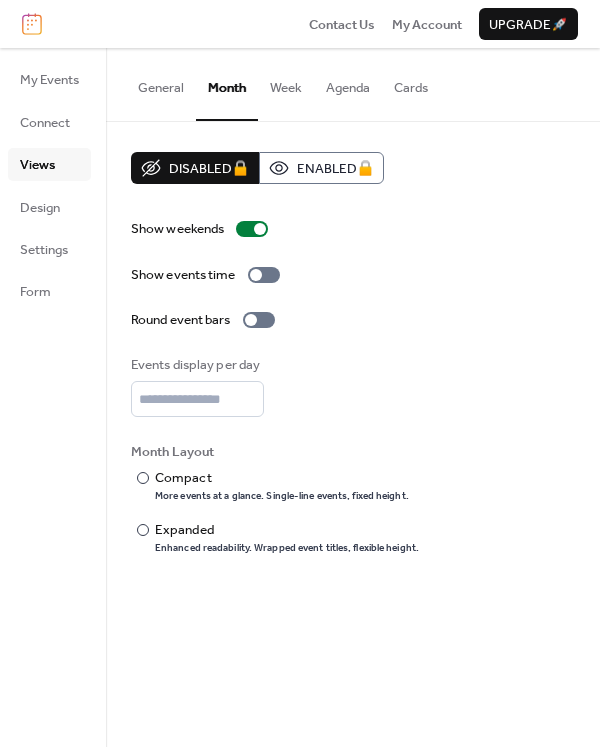 click on "Cards" at bounding box center [411, 83] 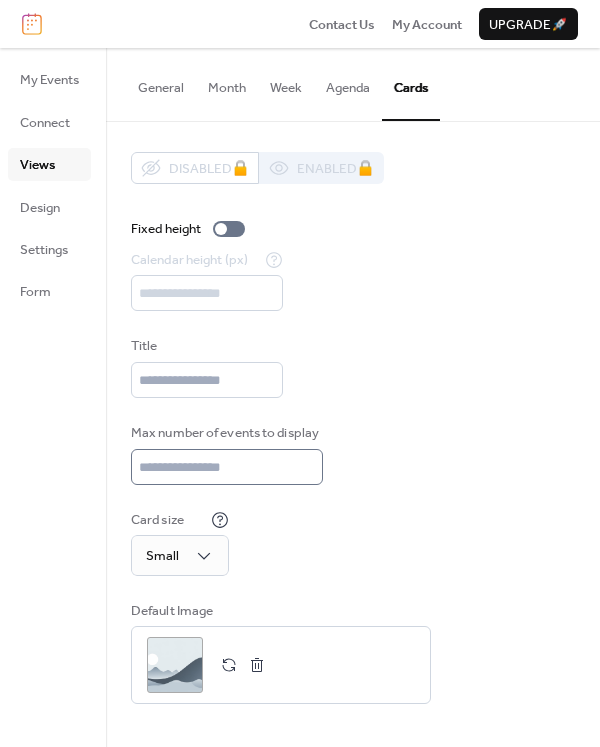 scroll, scrollTop: 3, scrollLeft: 0, axis: vertical 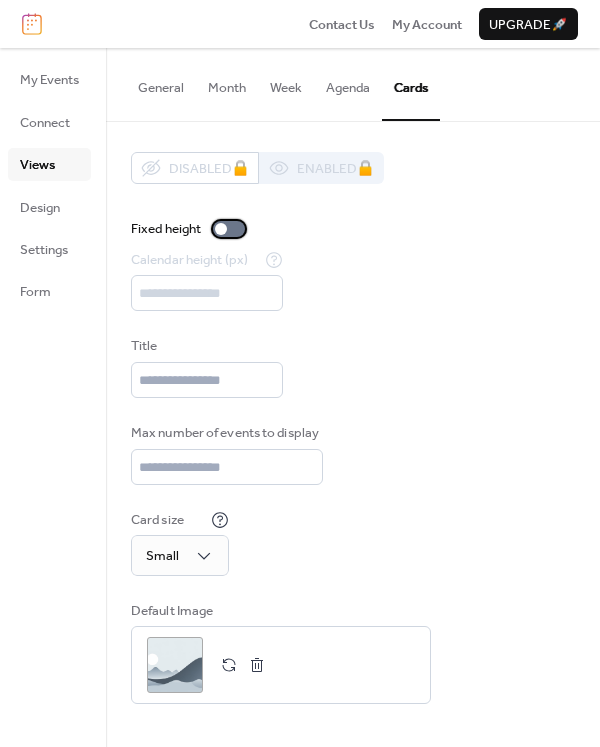 click at bounding box center (229, 229) 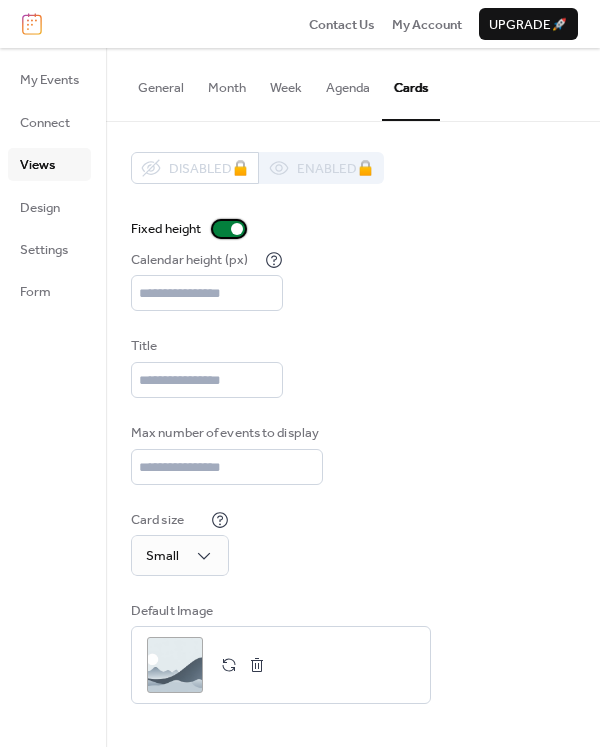 click at bounding box center [229, 229] 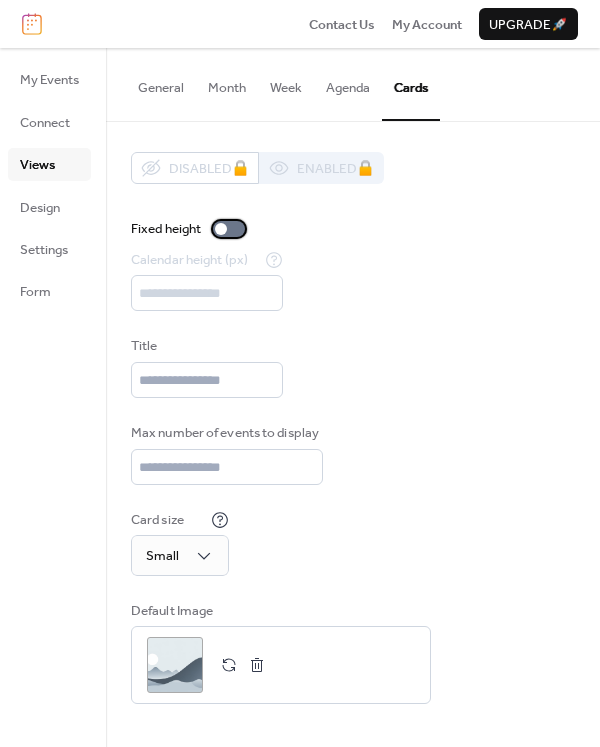 scroll, scrollTop: 3, scrollLeft: 0, axis: vertical 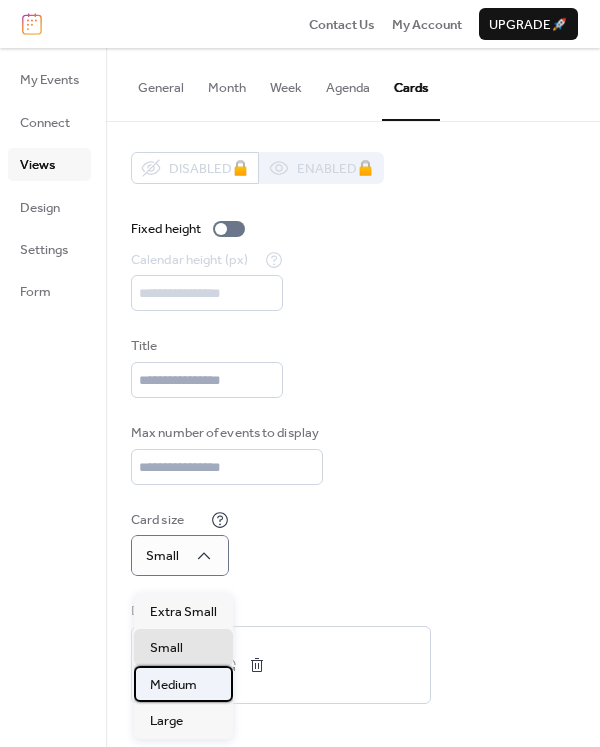 click on "Medium" at bounding box center (173, 685) 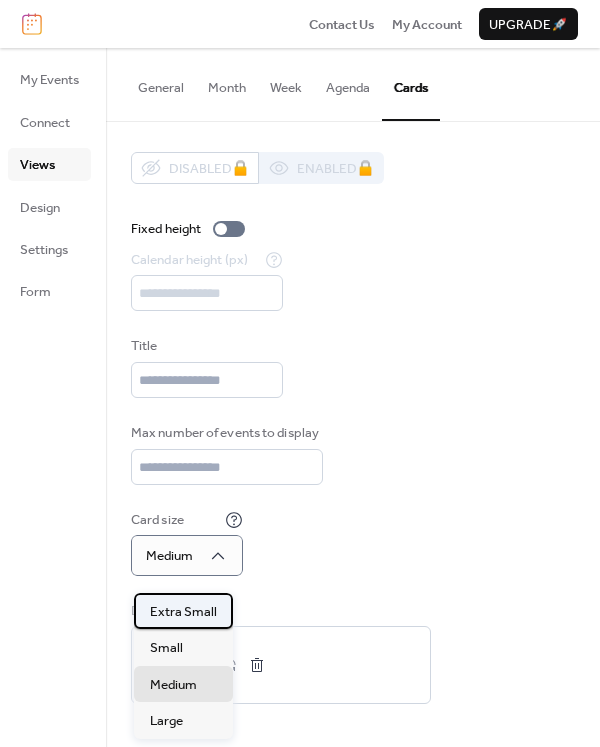 click on "Extra Small" at bounding box center [183, 612] 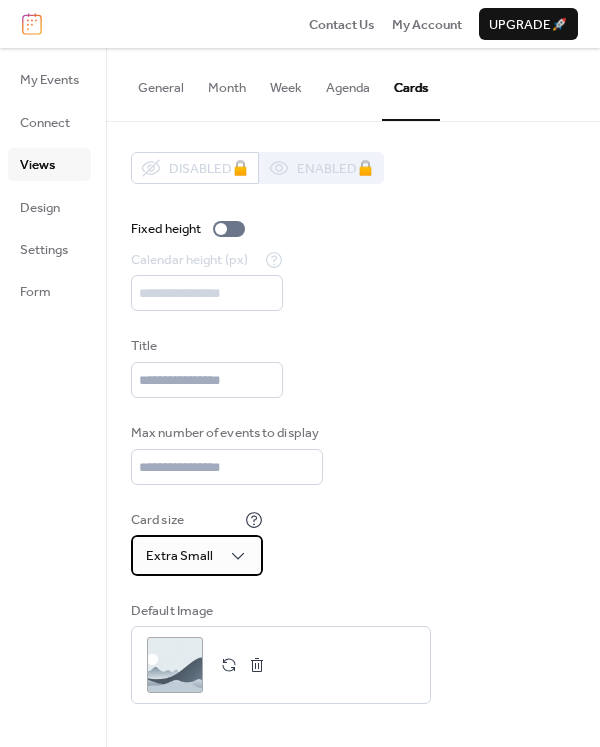 click on "Extra Small" at bounding box center (197, 555) 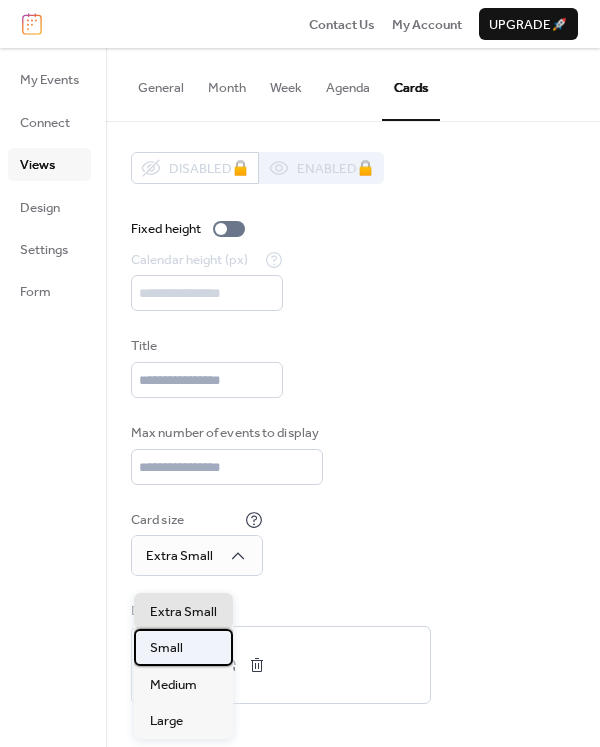 click on "Small" at bounding box center [183, 647] 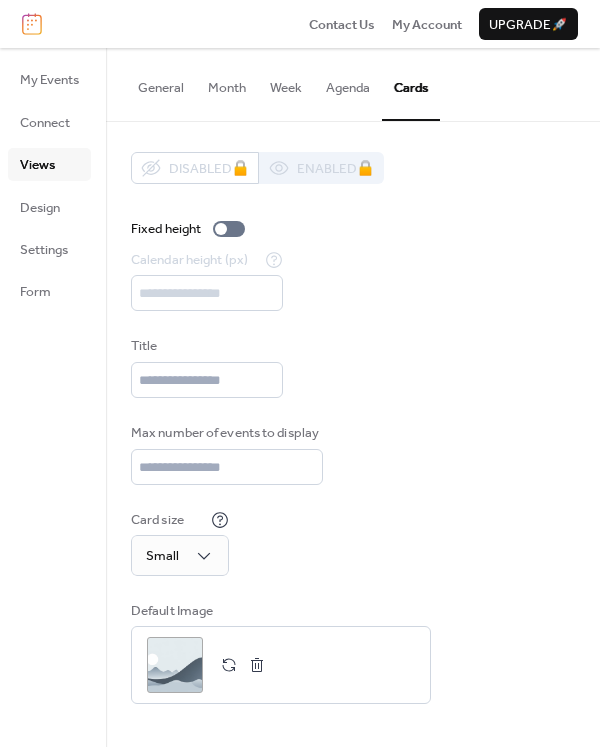 scroll, scrollTop: 0, scrollLeft: 0, axis: both 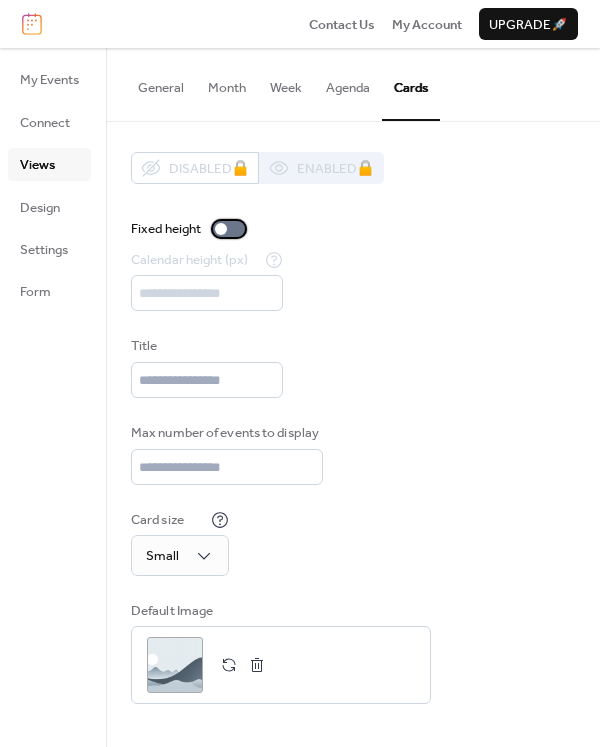 click on "Fixed height" at bounding box center (192, 229) 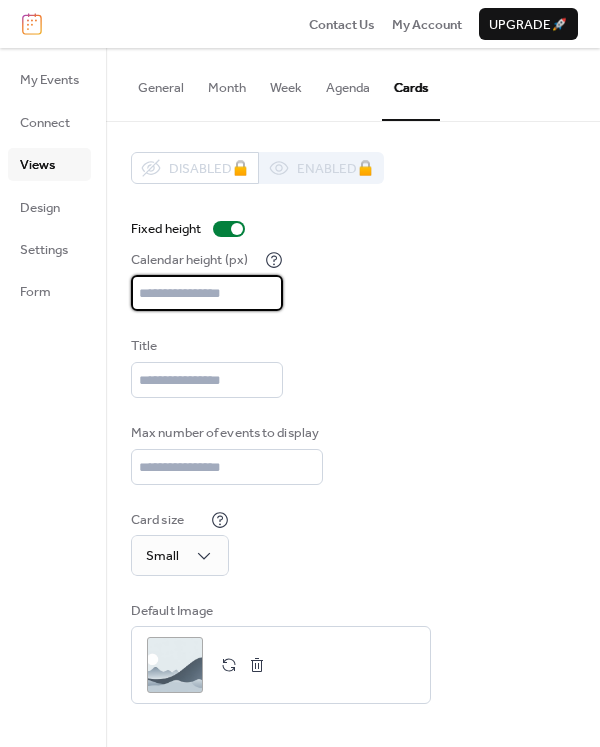 drag, startPoint x: 151, startPoint y: 297, endPoint x: 136, endPoint y: 299, distance: 15.132746 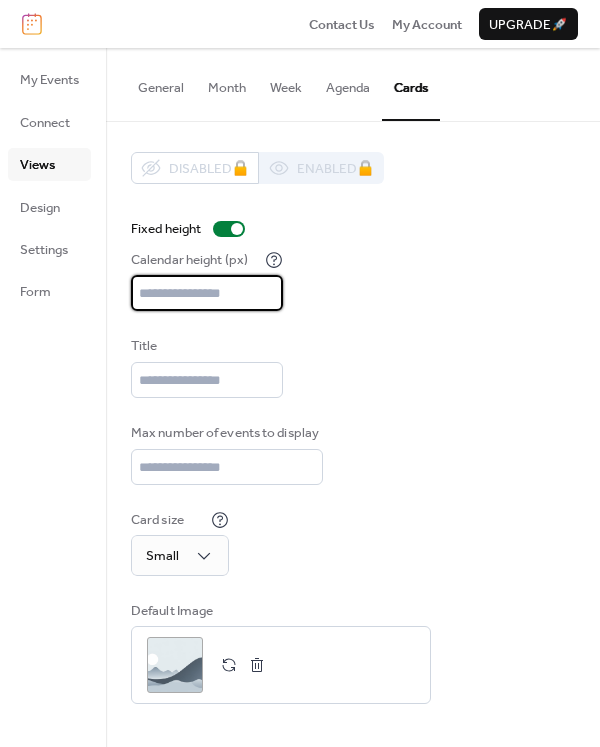 click on "Calendar height (px) ***" at bounding box center (353, 281) 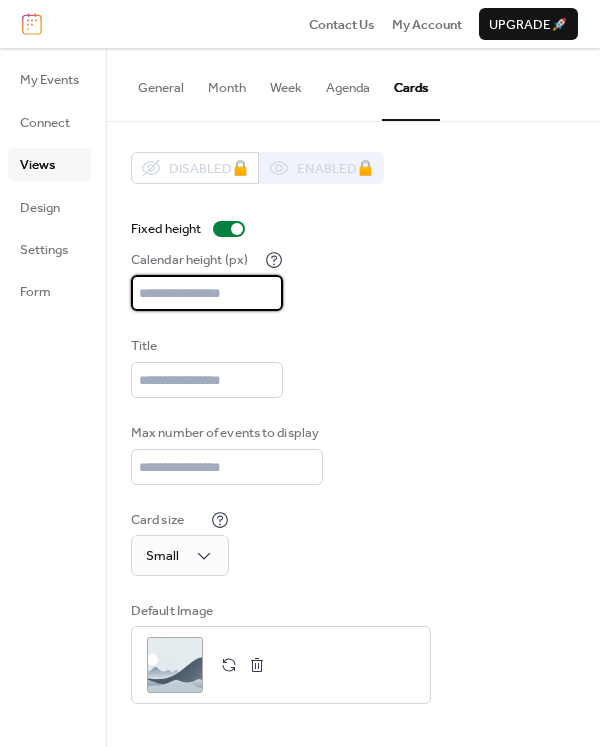 drag, startPoint x: 157, startPoint y: 295, endPoint x: 138, endPoint y: 295, distance: 19 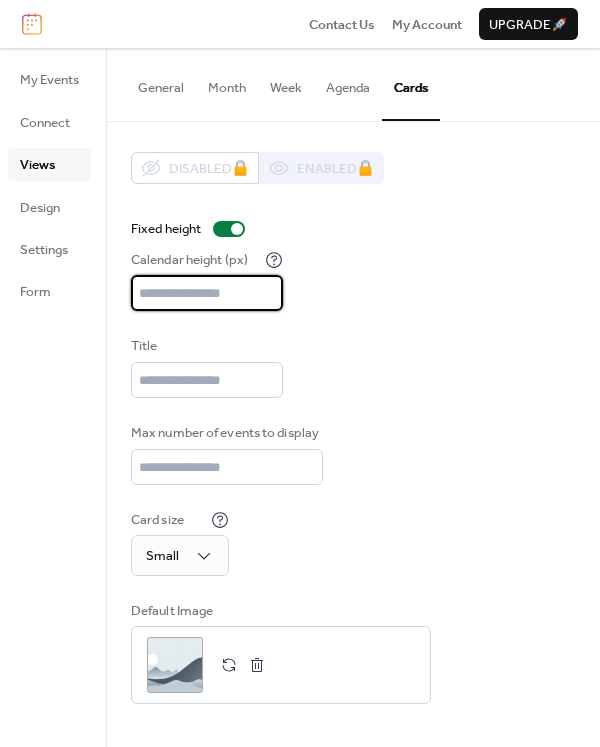 type on "***" 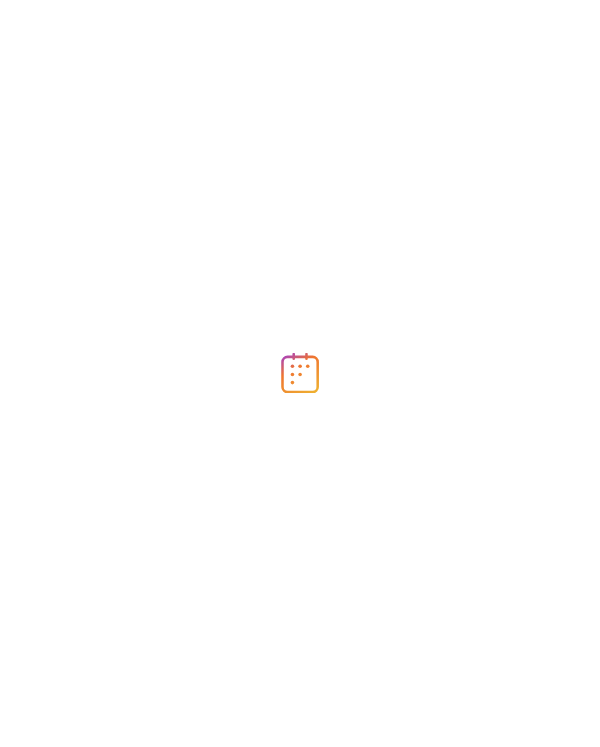 scroll, scrollTop: 0, scrollLeft: 0, axis: both 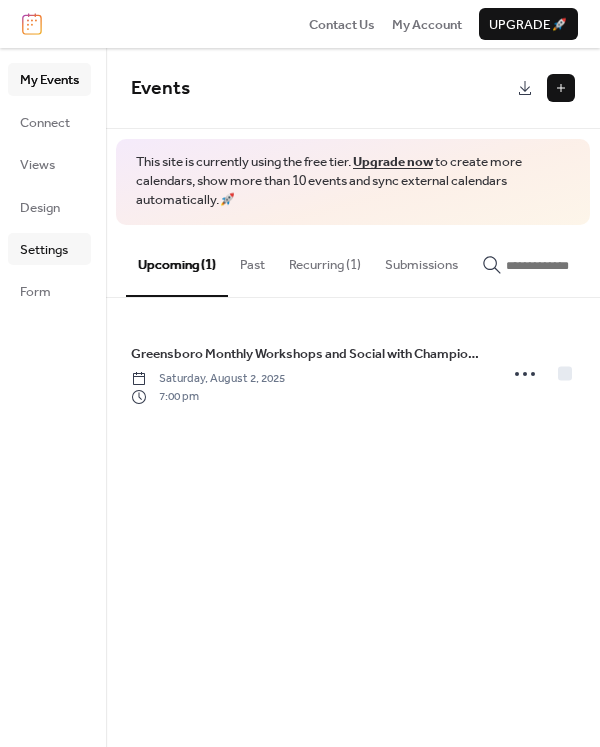 click on "Settings" at bounding box center [44, 250] 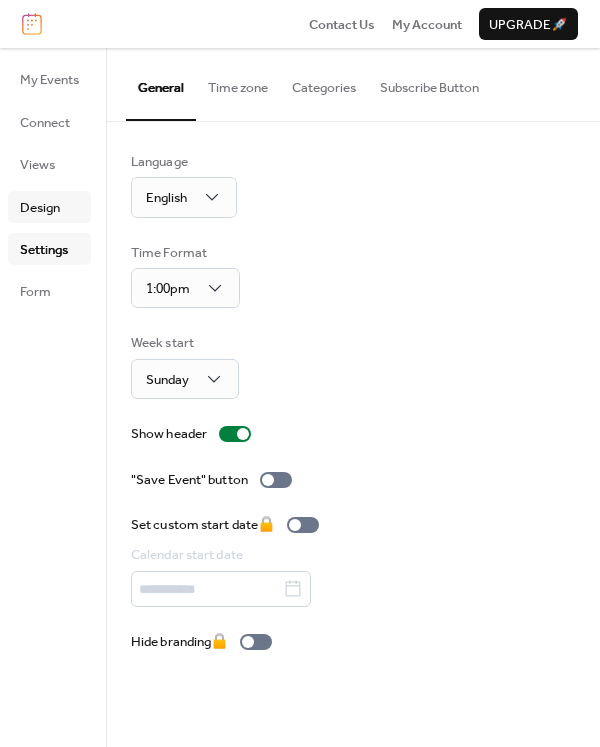 click on "Design" at bounding box center [40, 208] 